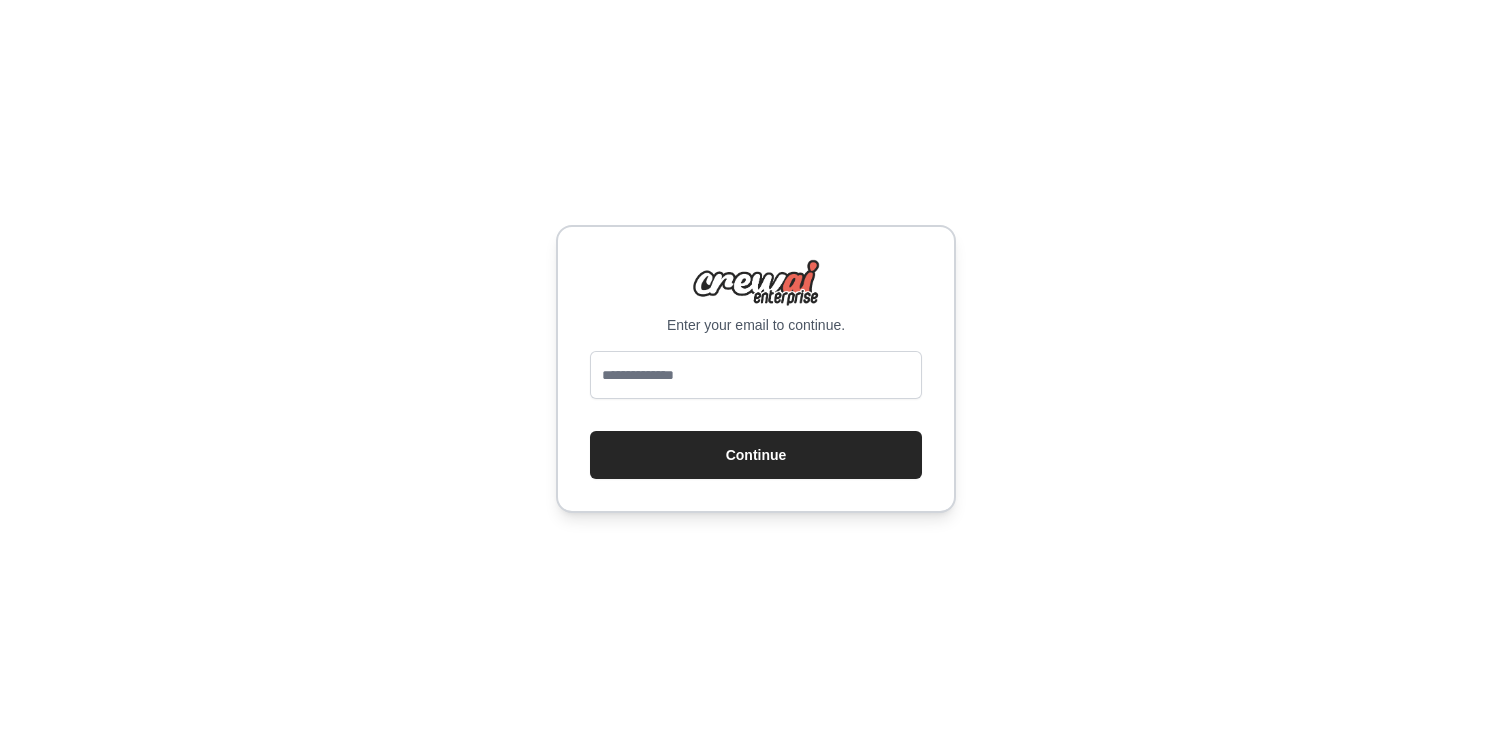 scroll, scrollTop: 0, scrollLeft: 0, axis: both 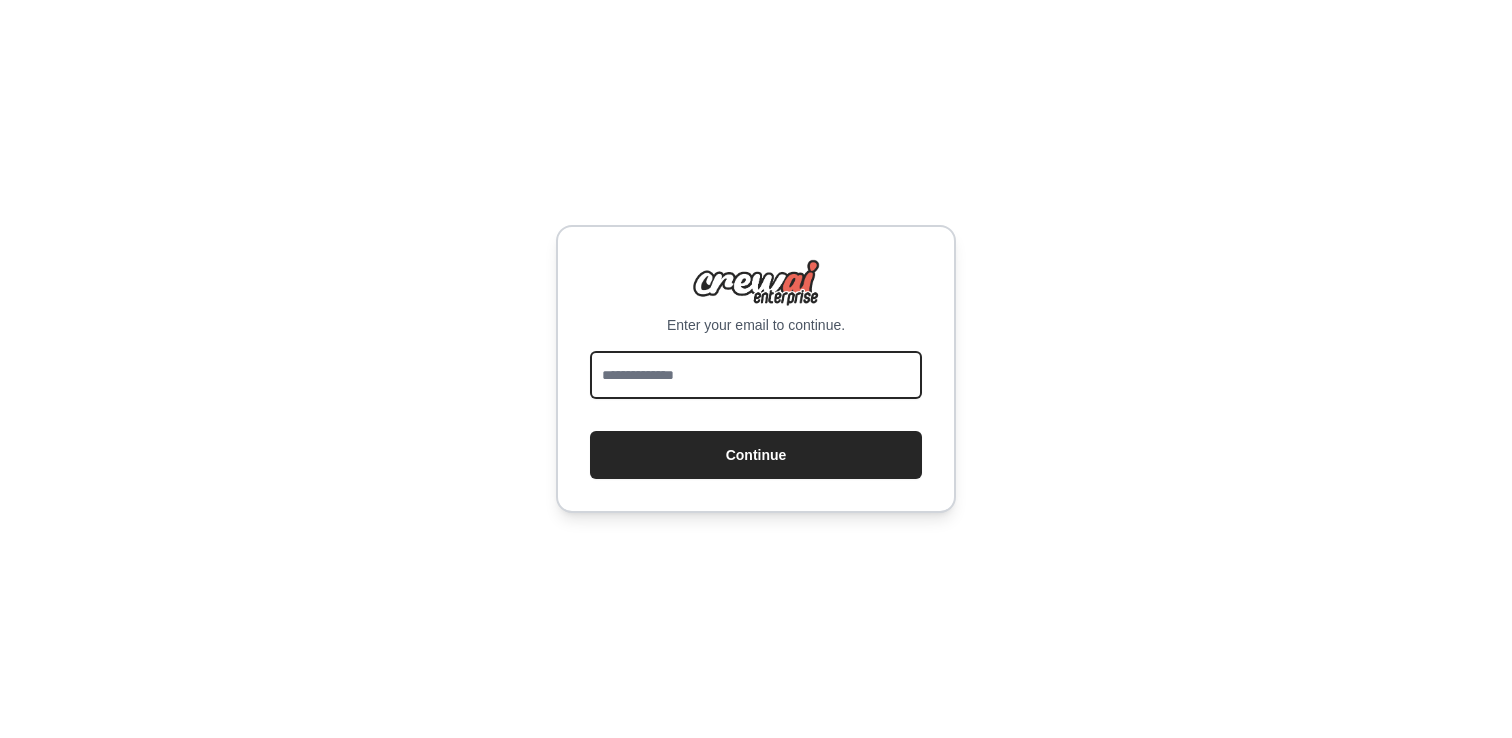 click at bounding box center [756, 375] 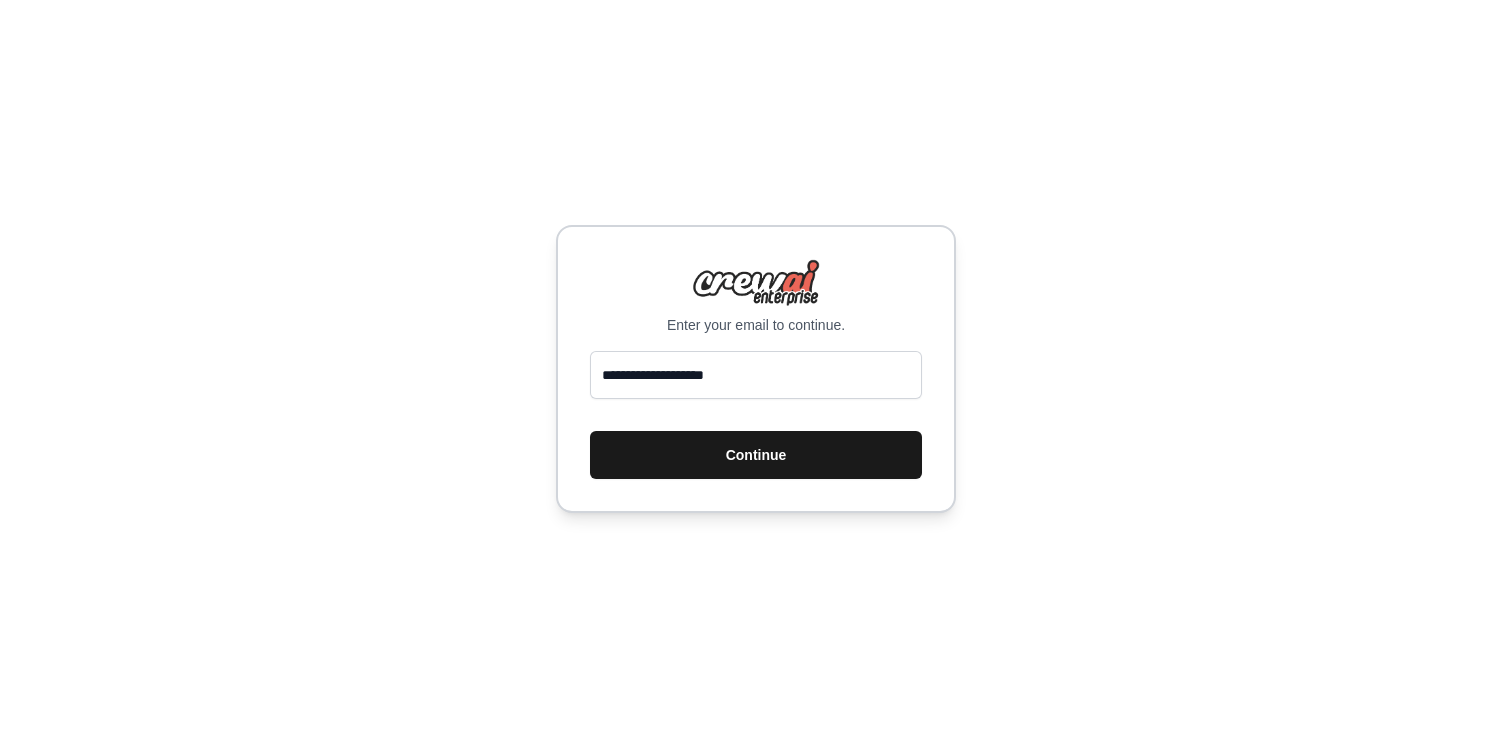 click on "Continue" at bounding box center (756, 455) 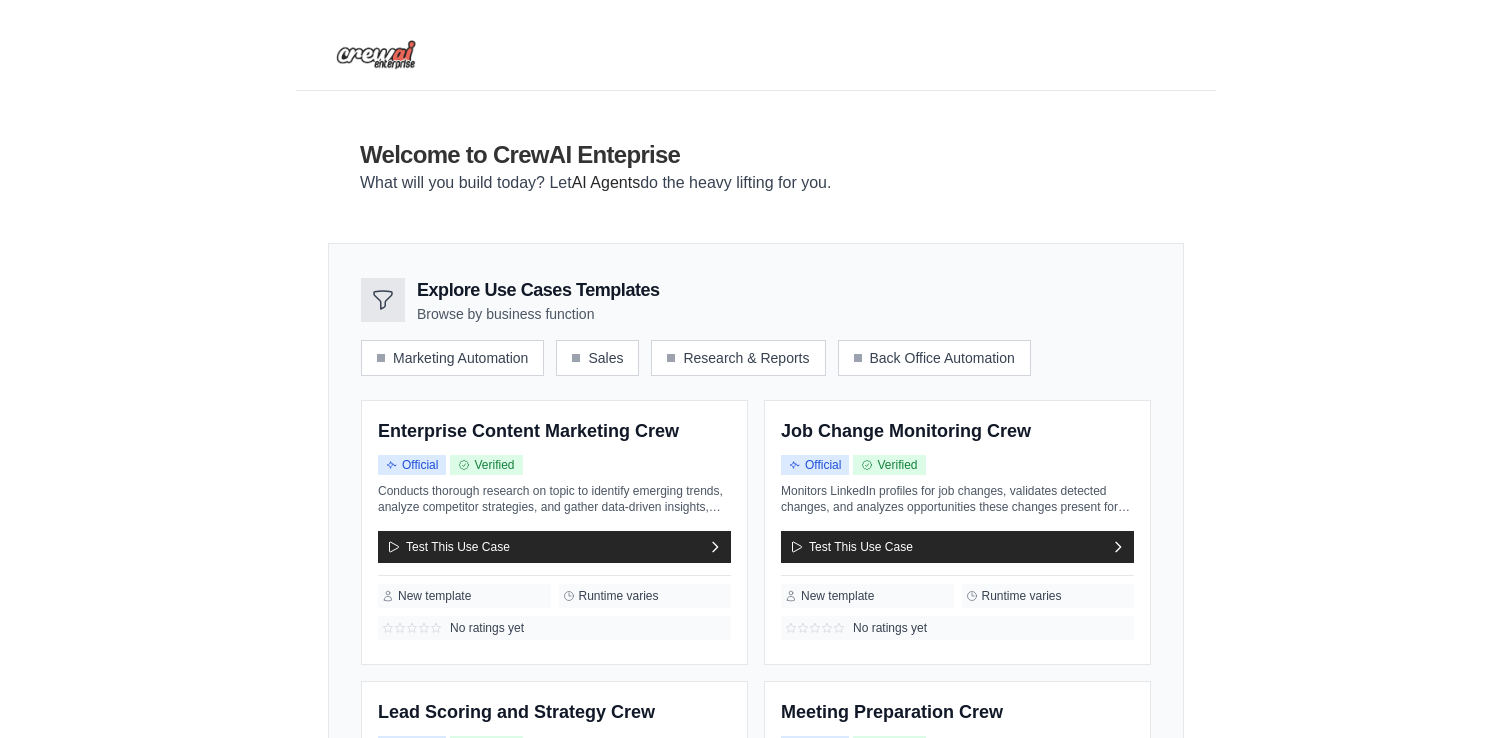 scroll, scrollTop: 0, scrollLeft: 0, axis: both 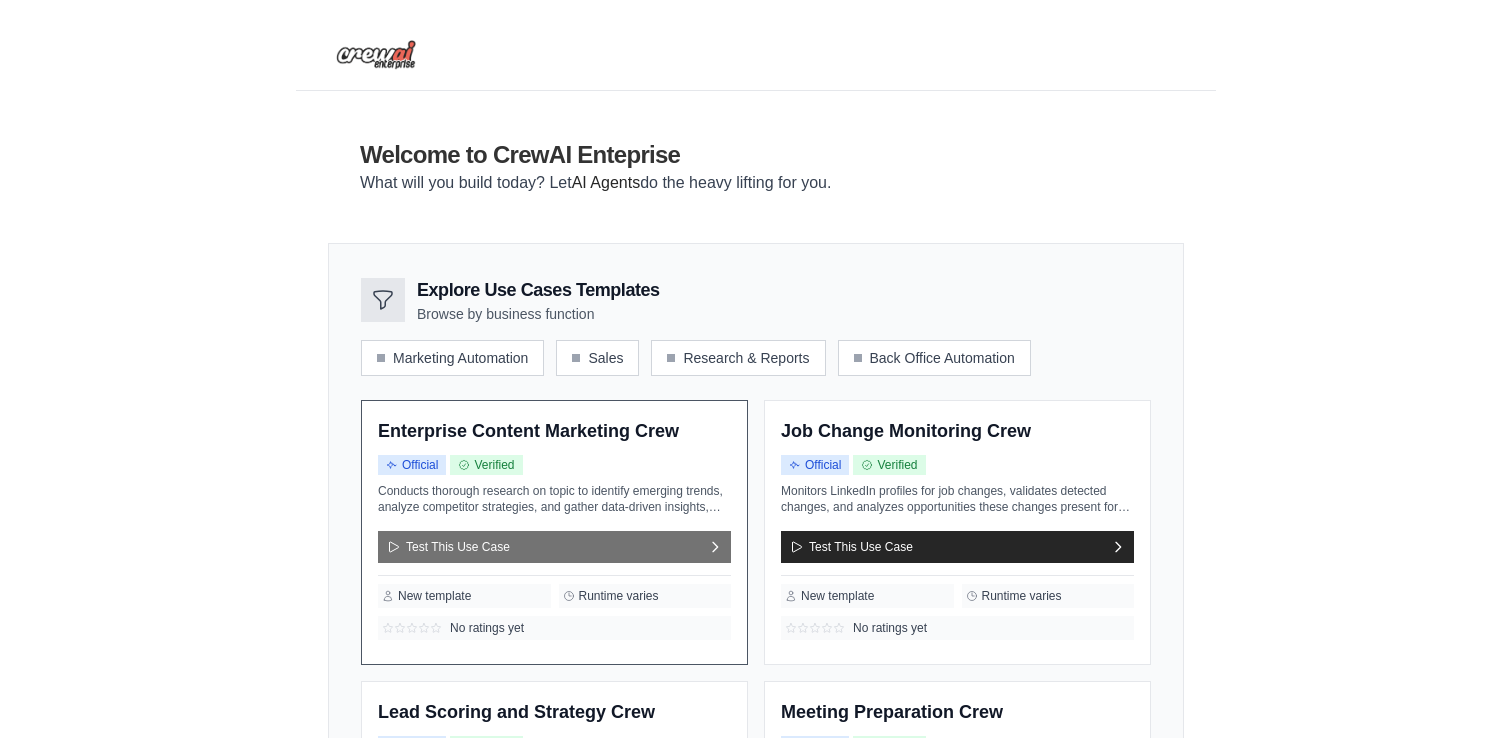 click on "Test This Use Case" at bounding box center [554, 547] 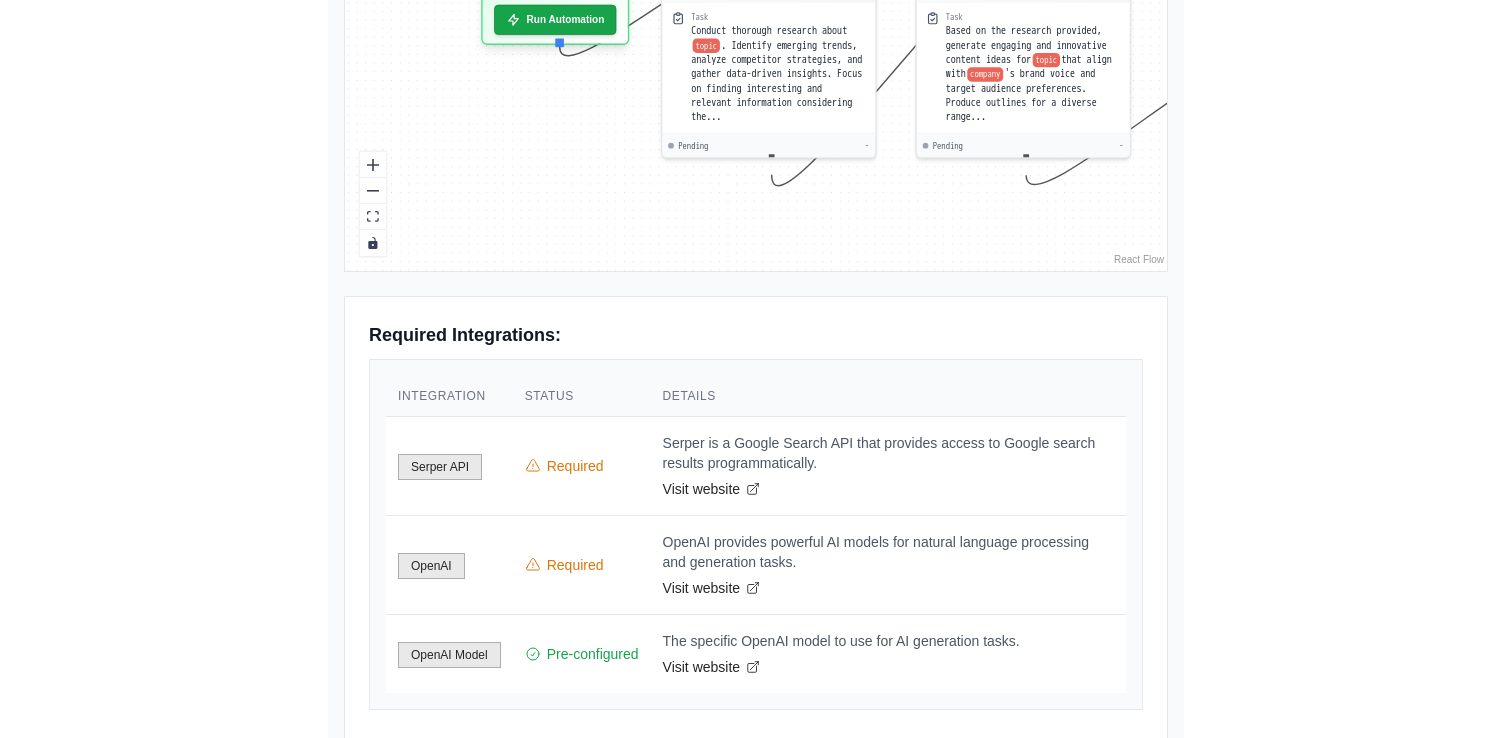 scroll, scrollTop: 872, scrollLeft: 0, axis: vertical 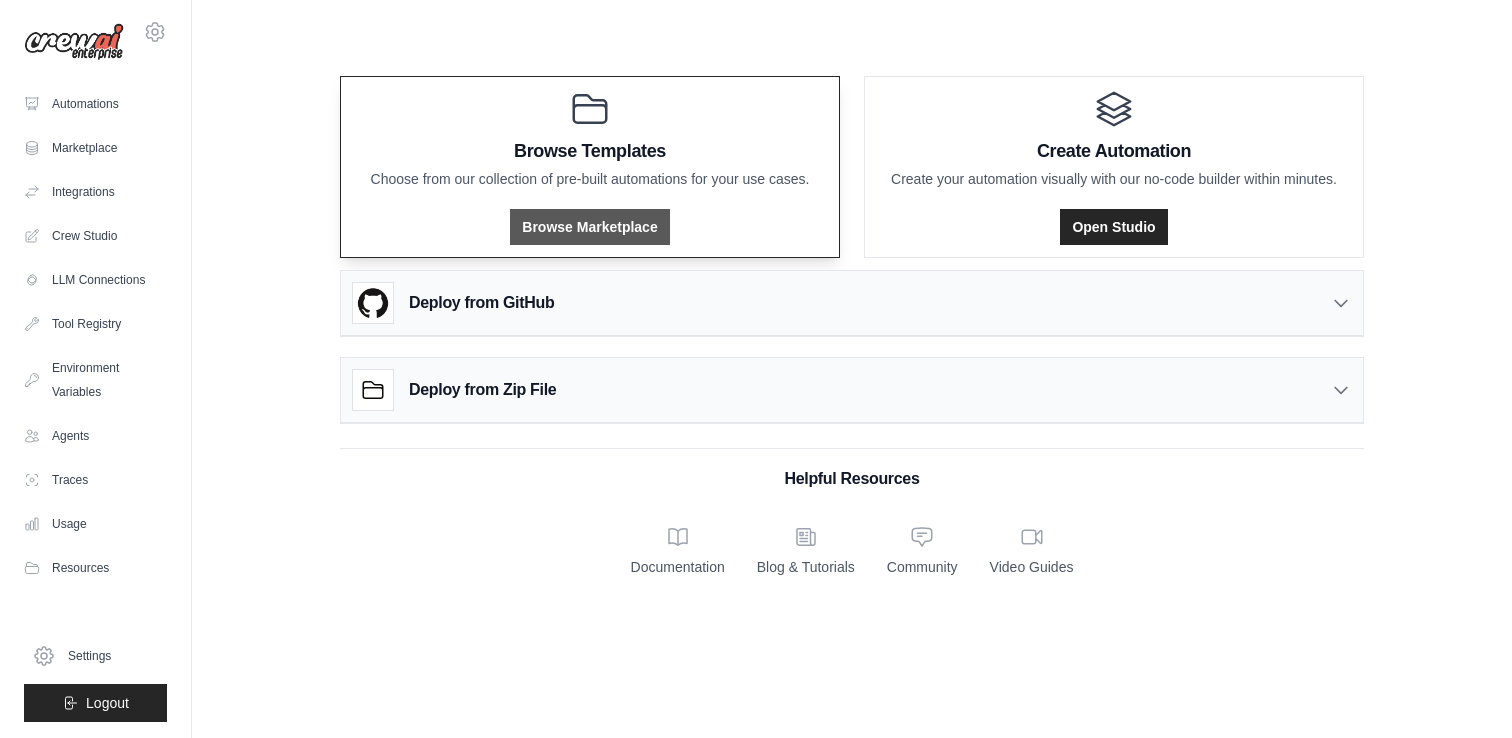 click on "Browse Marketplace" at bounding box center (589, 227) 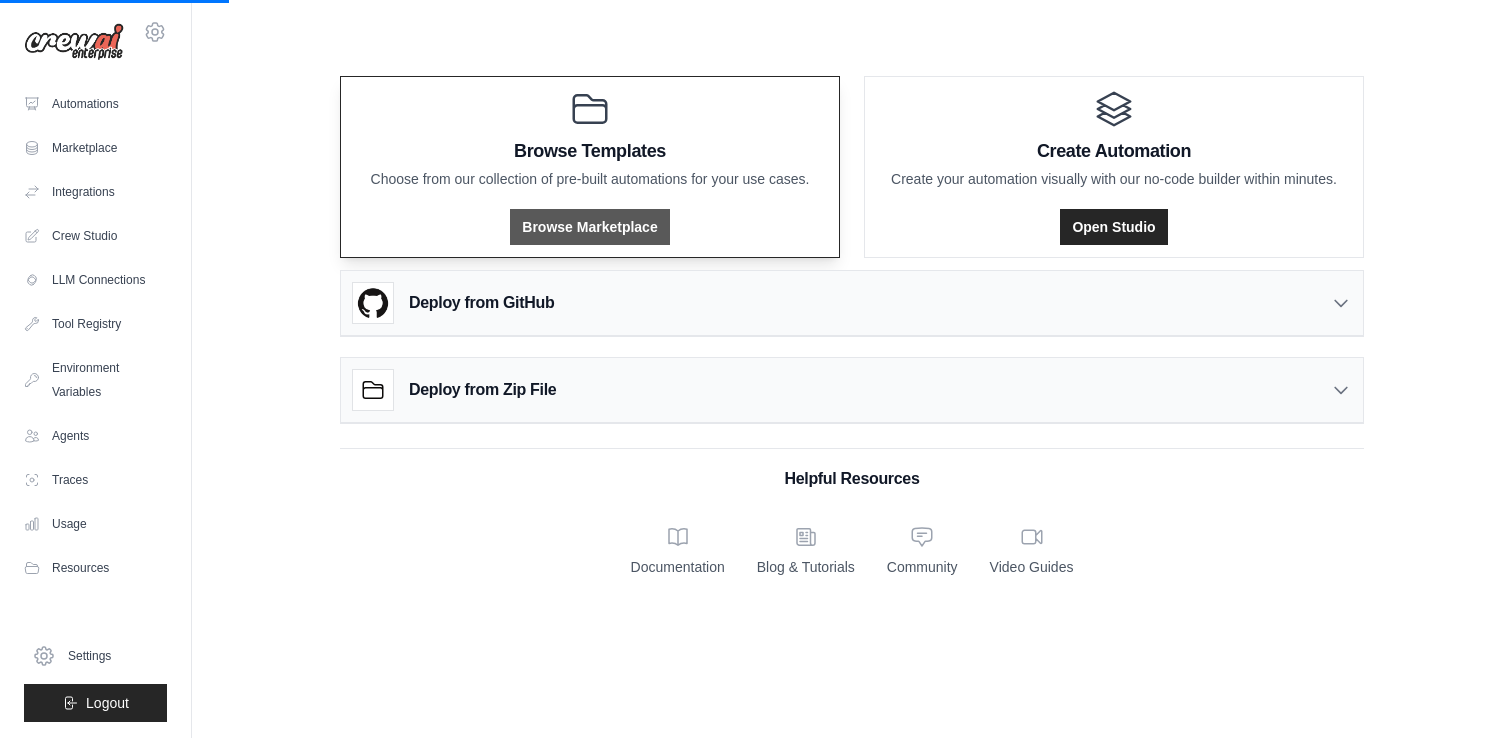 click on "Browse Marketplace" at bounding box center (589, 227) 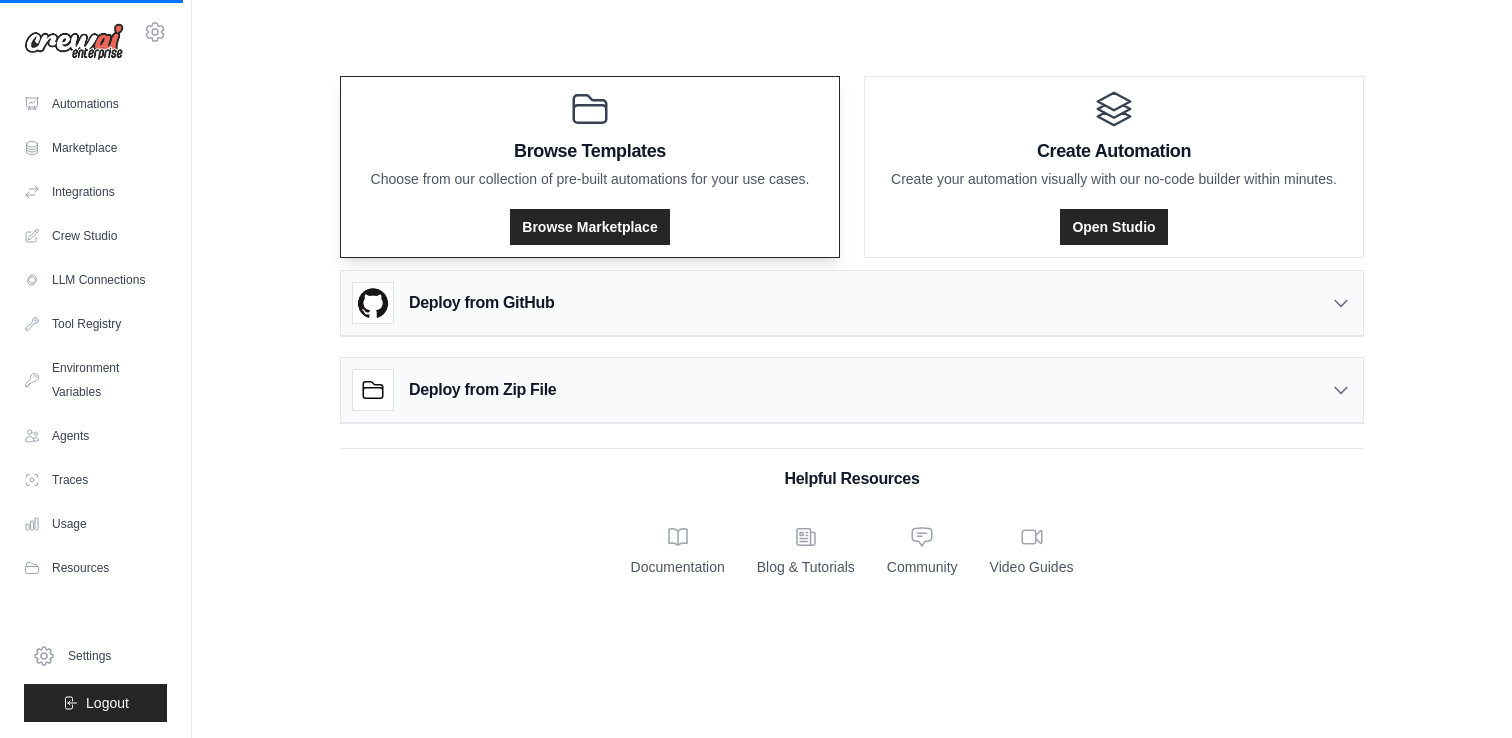 click 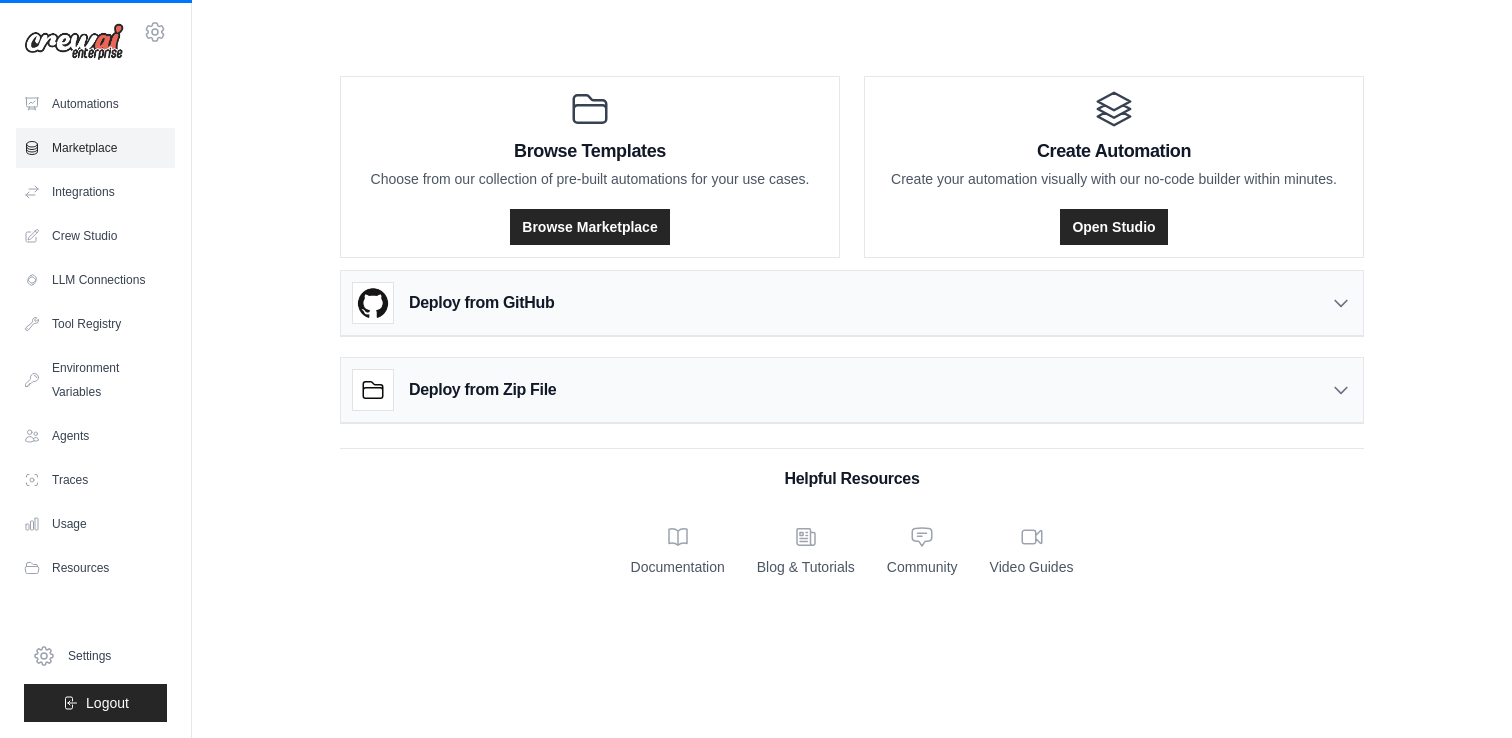click on "Marketplace" at bounding box center (95, 148) 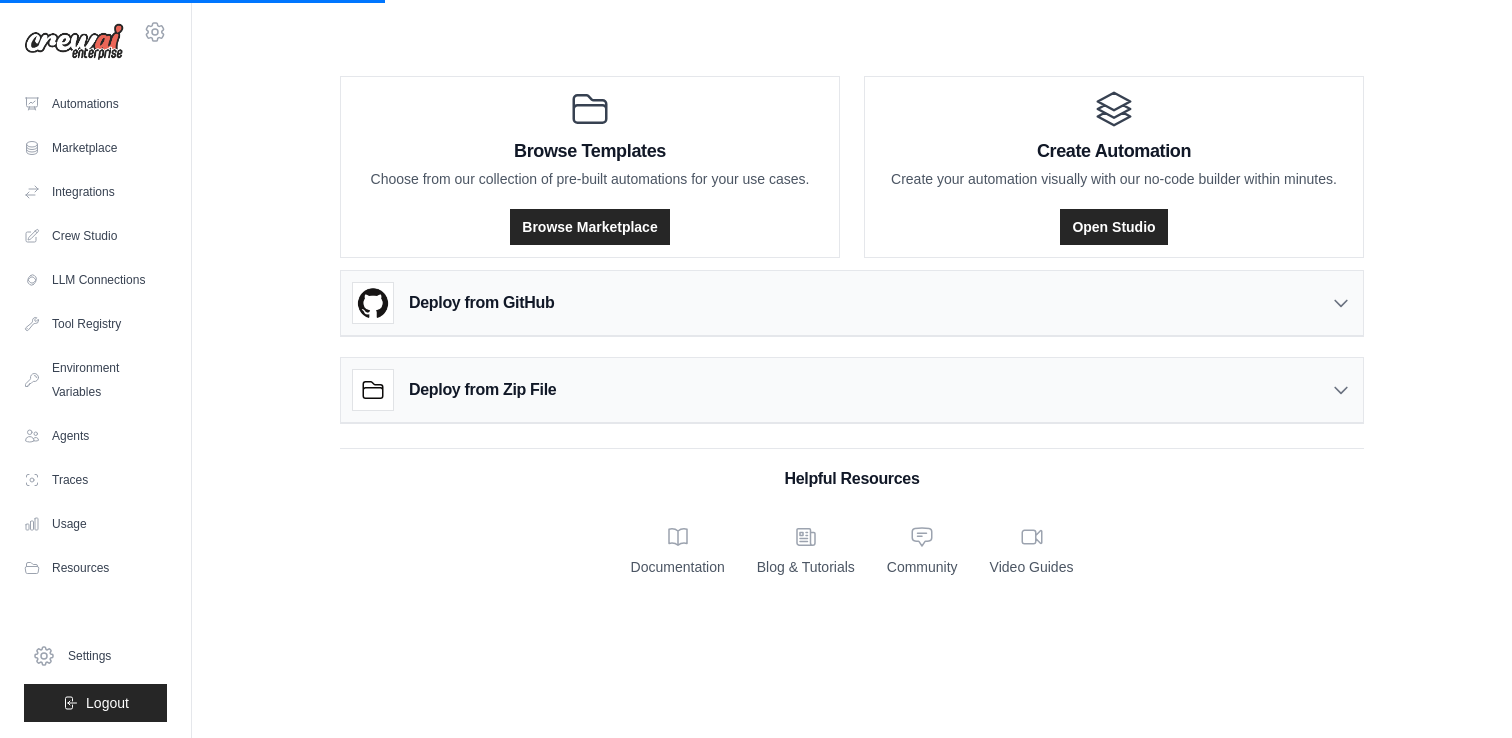 click 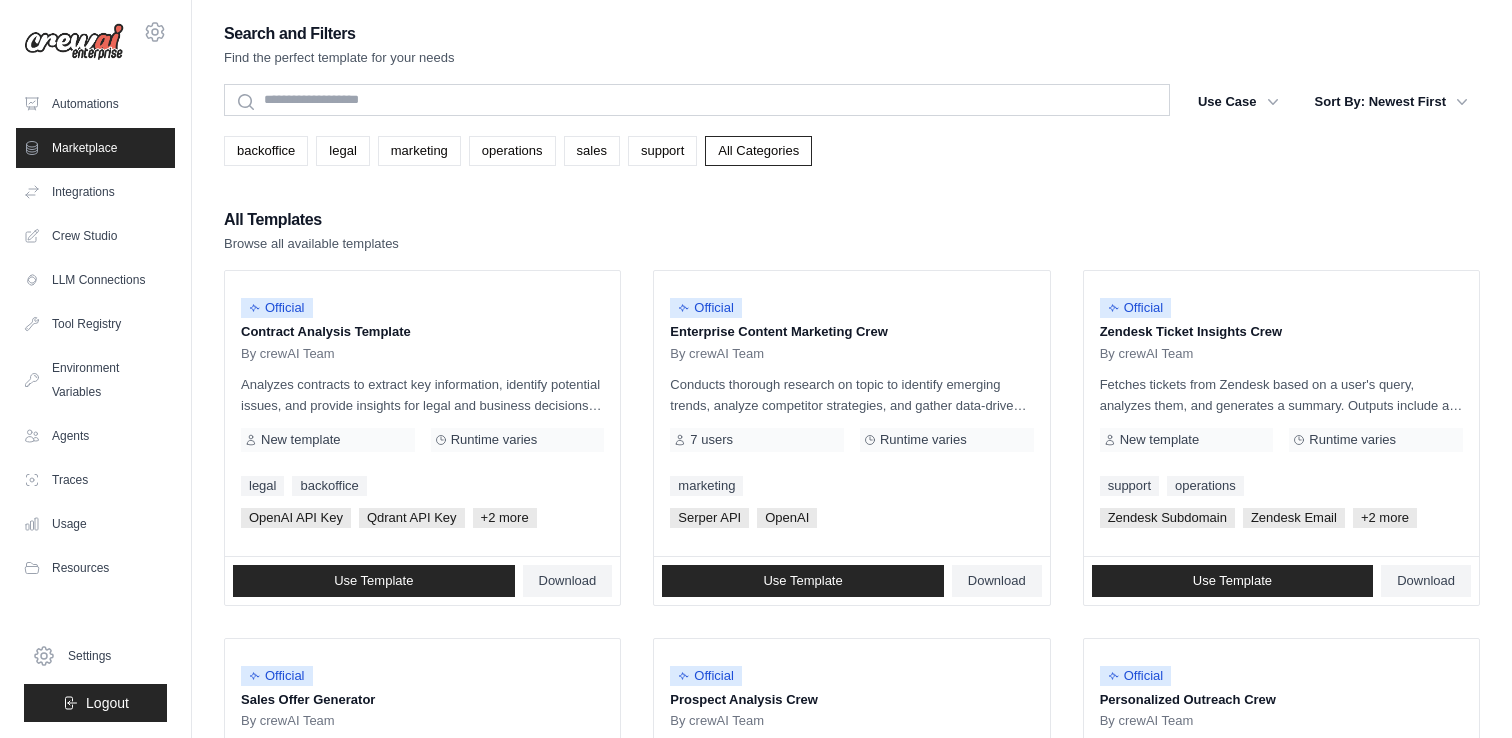 click on "Use Template" at bounding box center (802, 581) 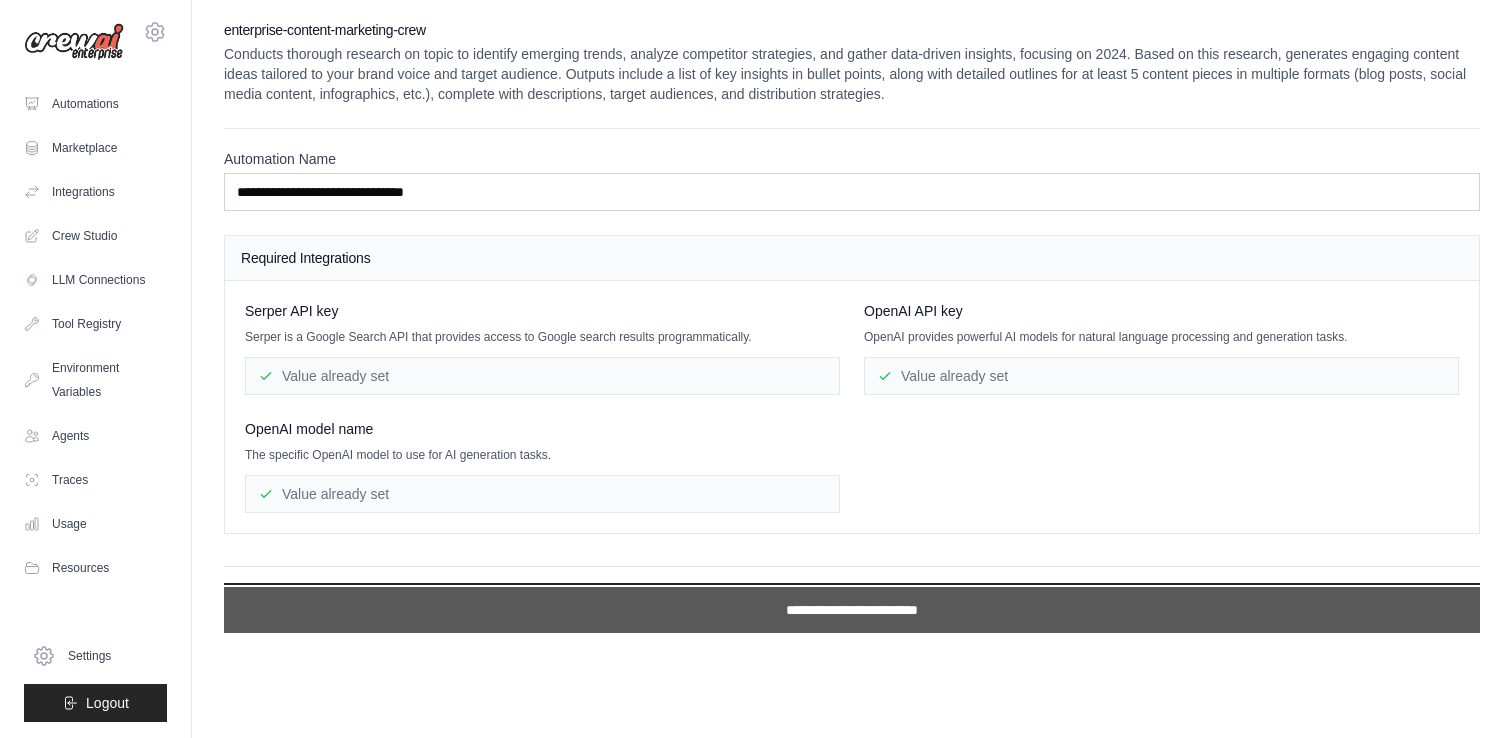 click on "**********" at bounding box center (852, 610) 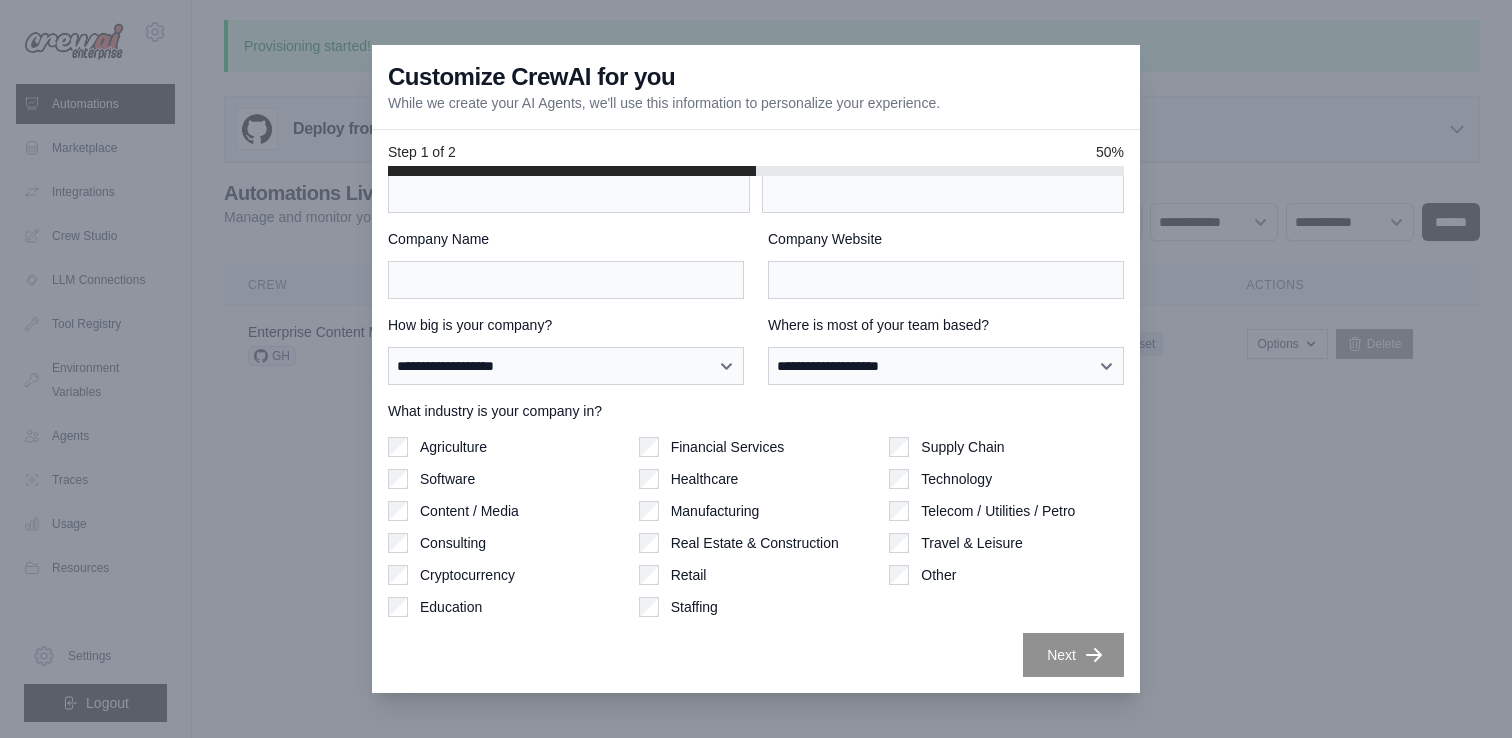 scroll, scrollTop: 0, scrollLeft: 0, axis: both 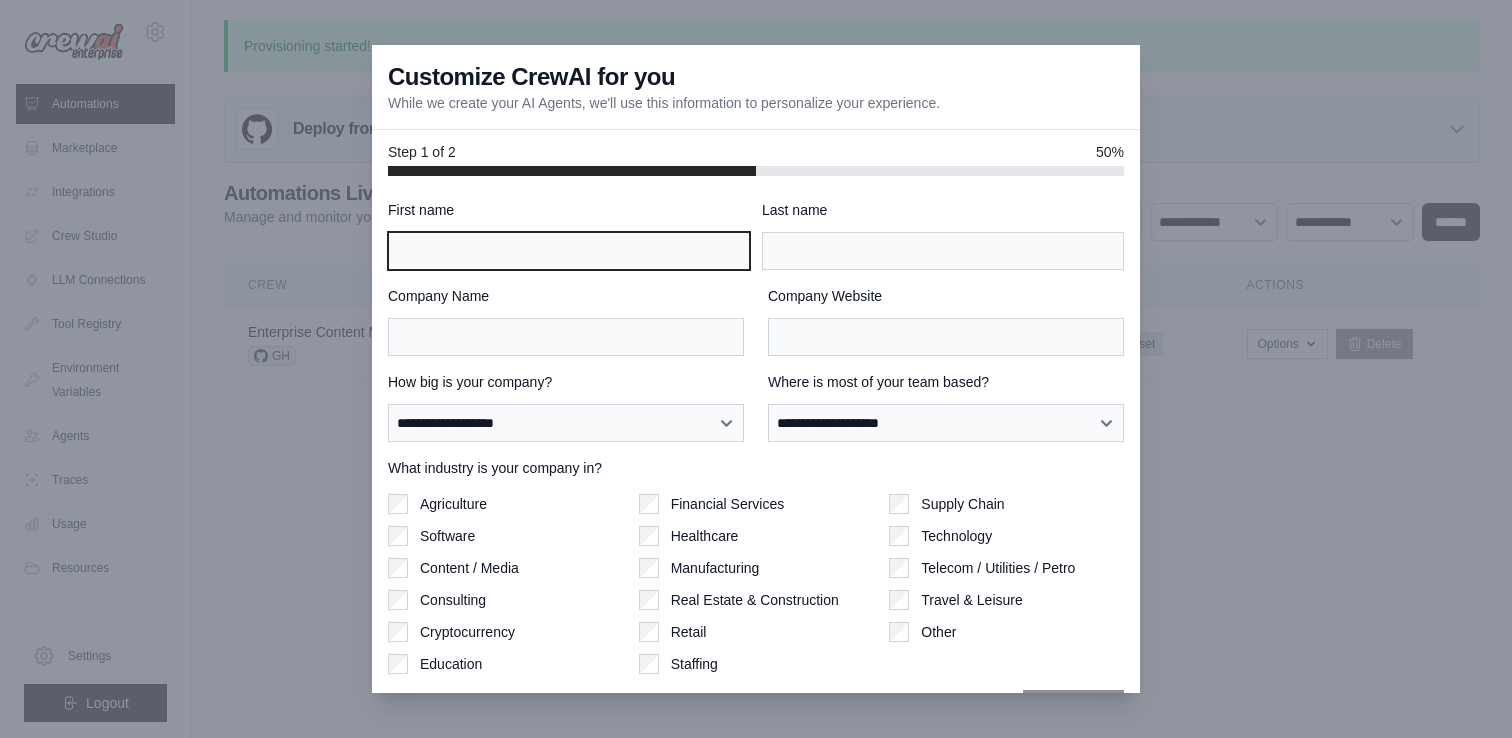 click on "First name" at bounding box center [569, 251] 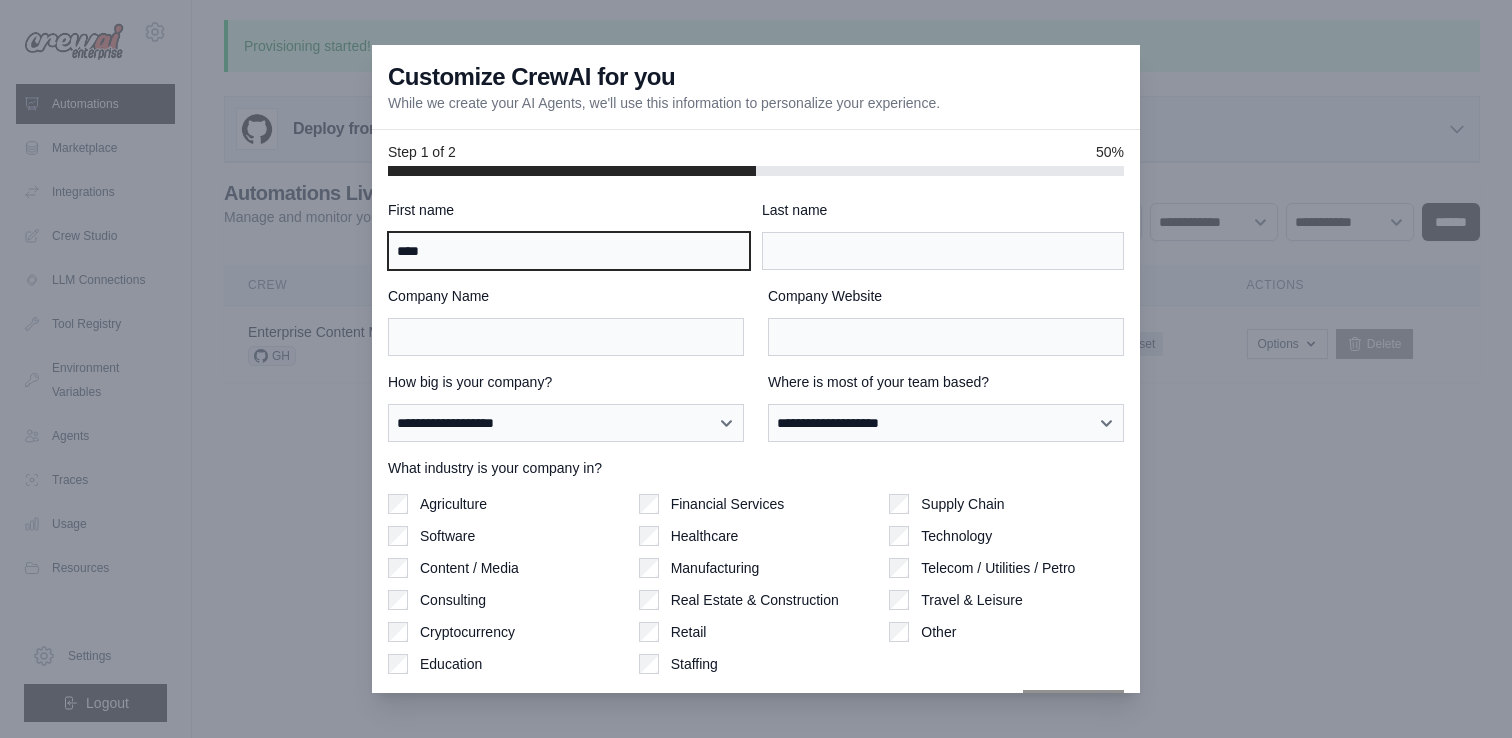 type on "****" 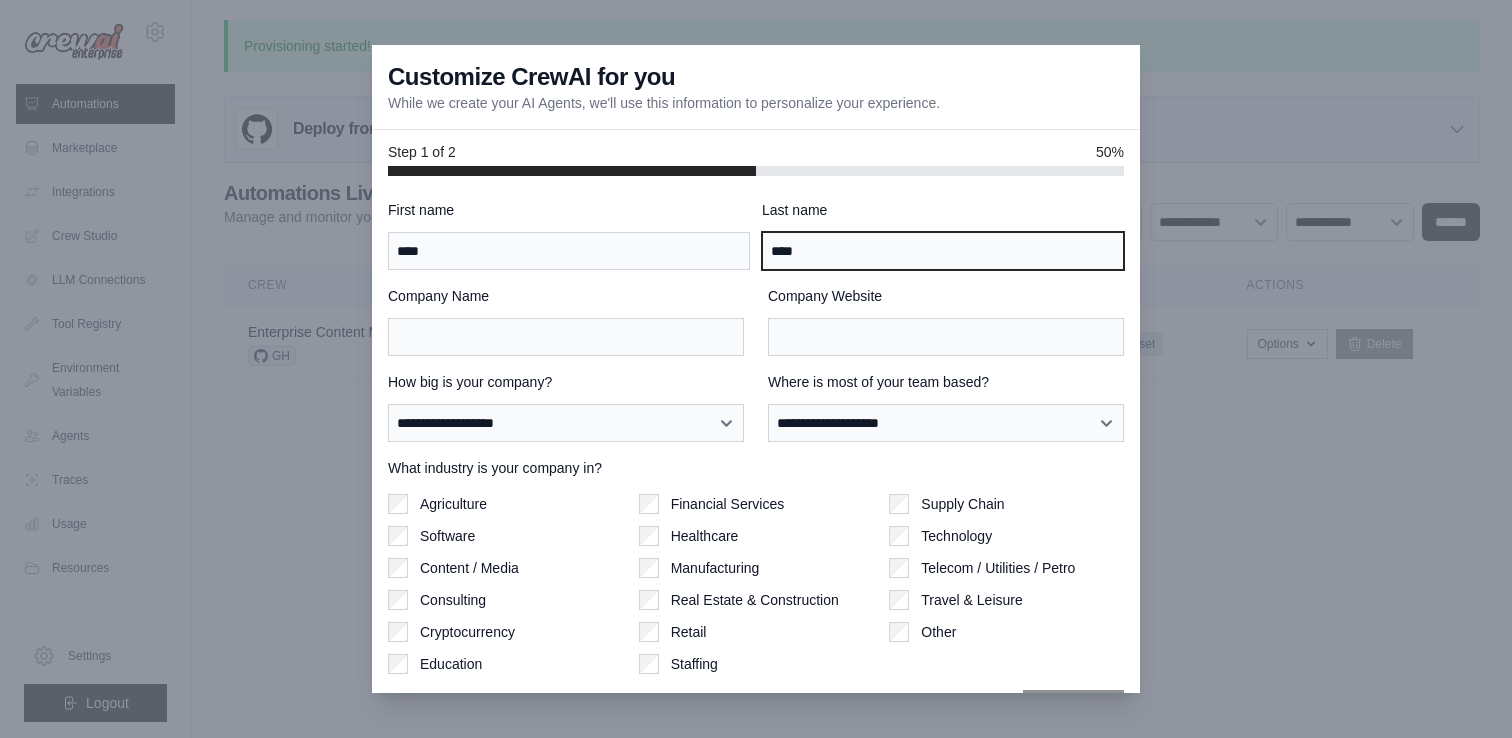 type on "****" 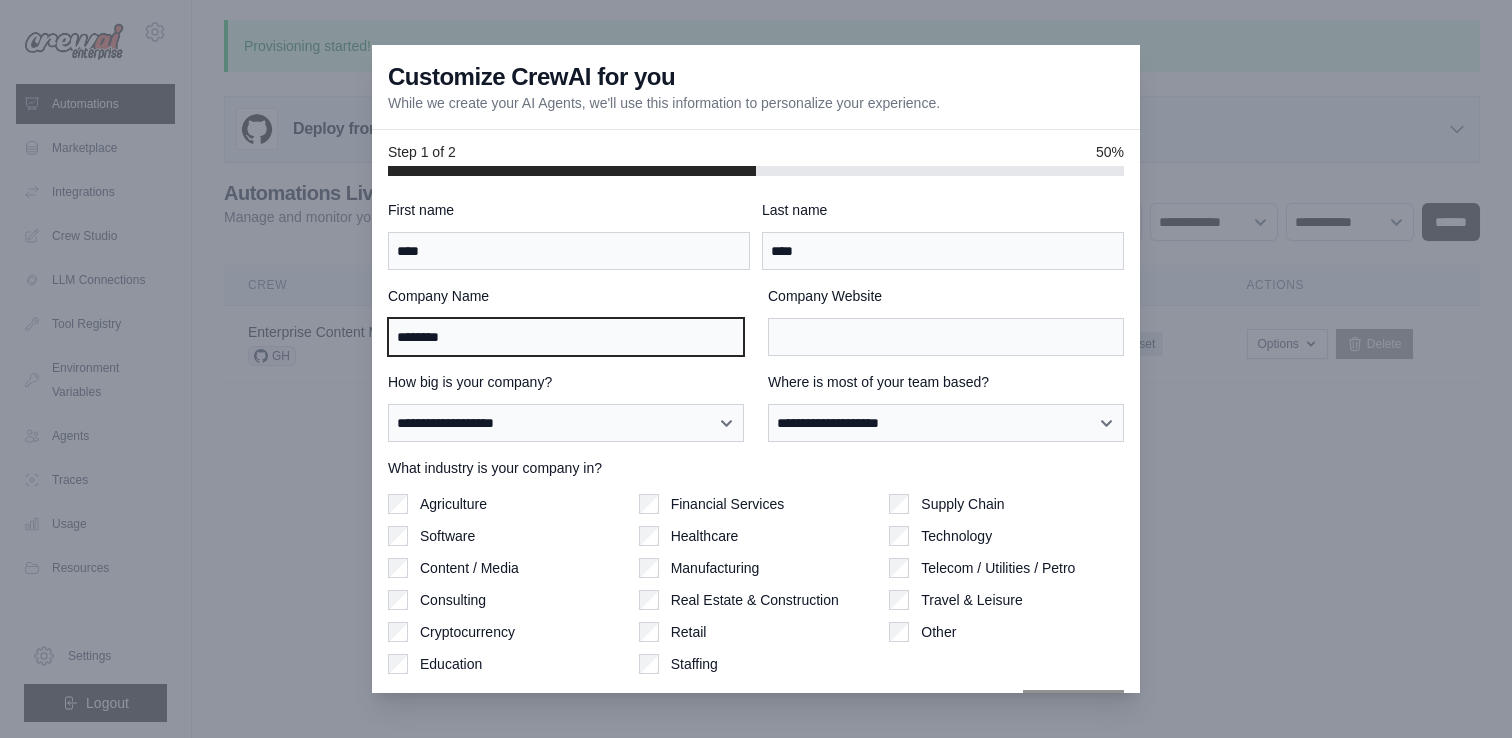 type on "********" 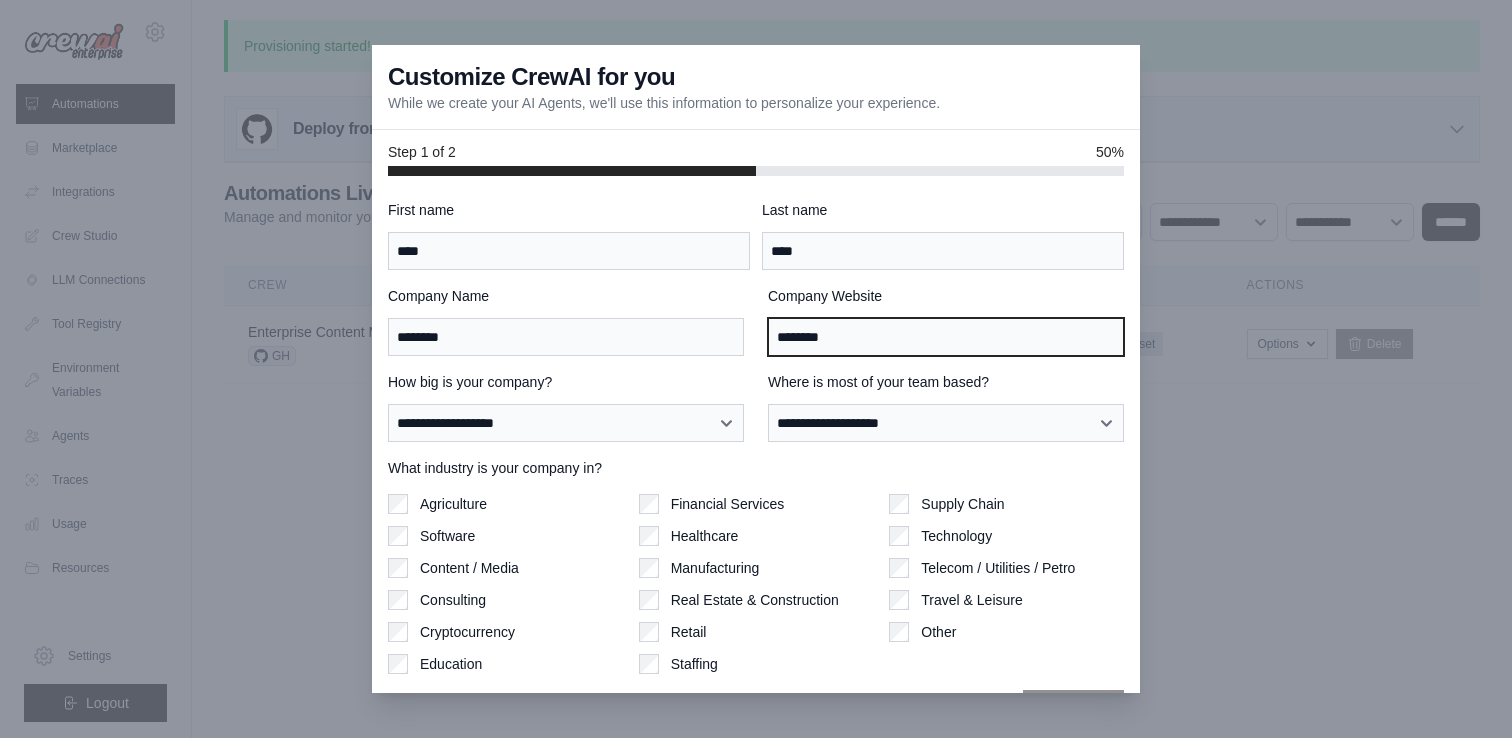 type on "********" 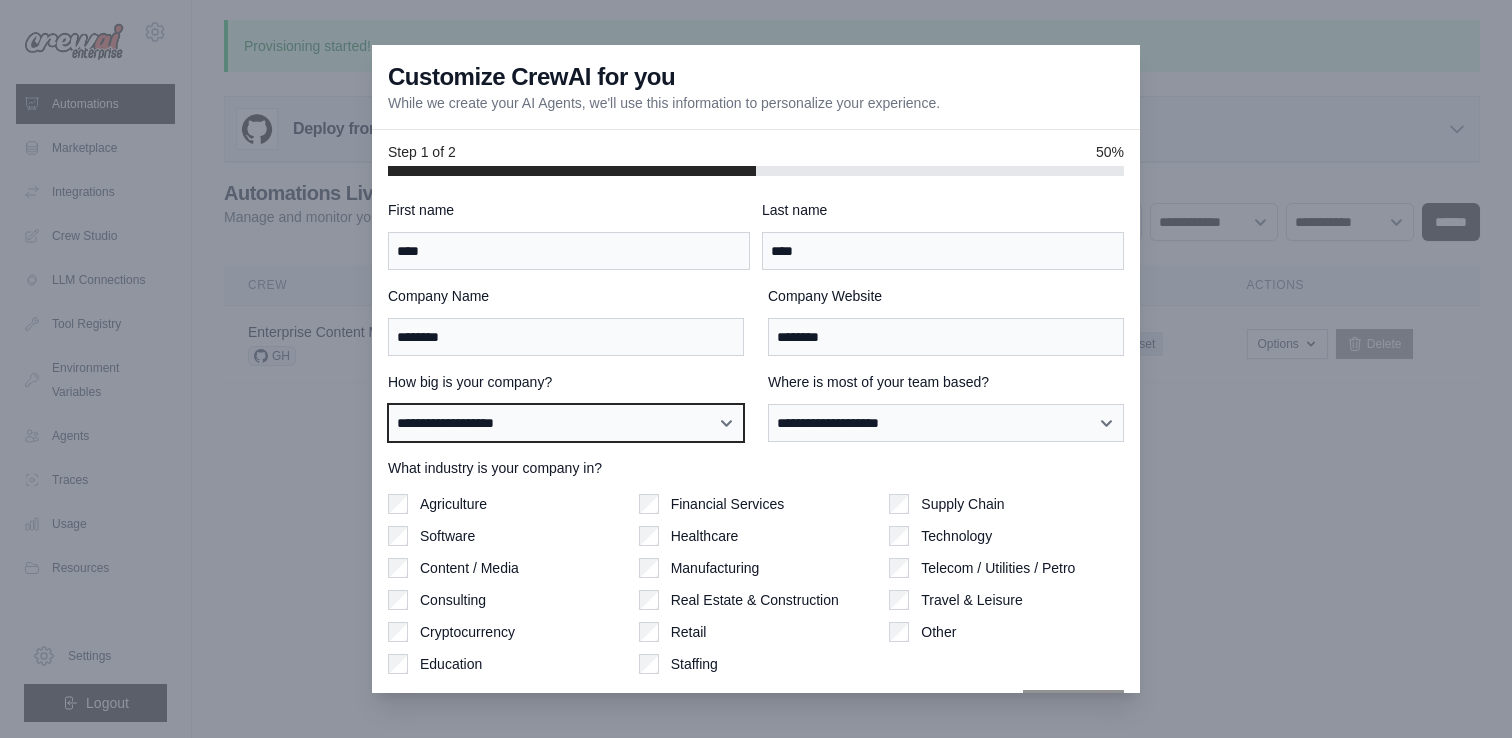 click on "**********" at bounding box center (566, 423) 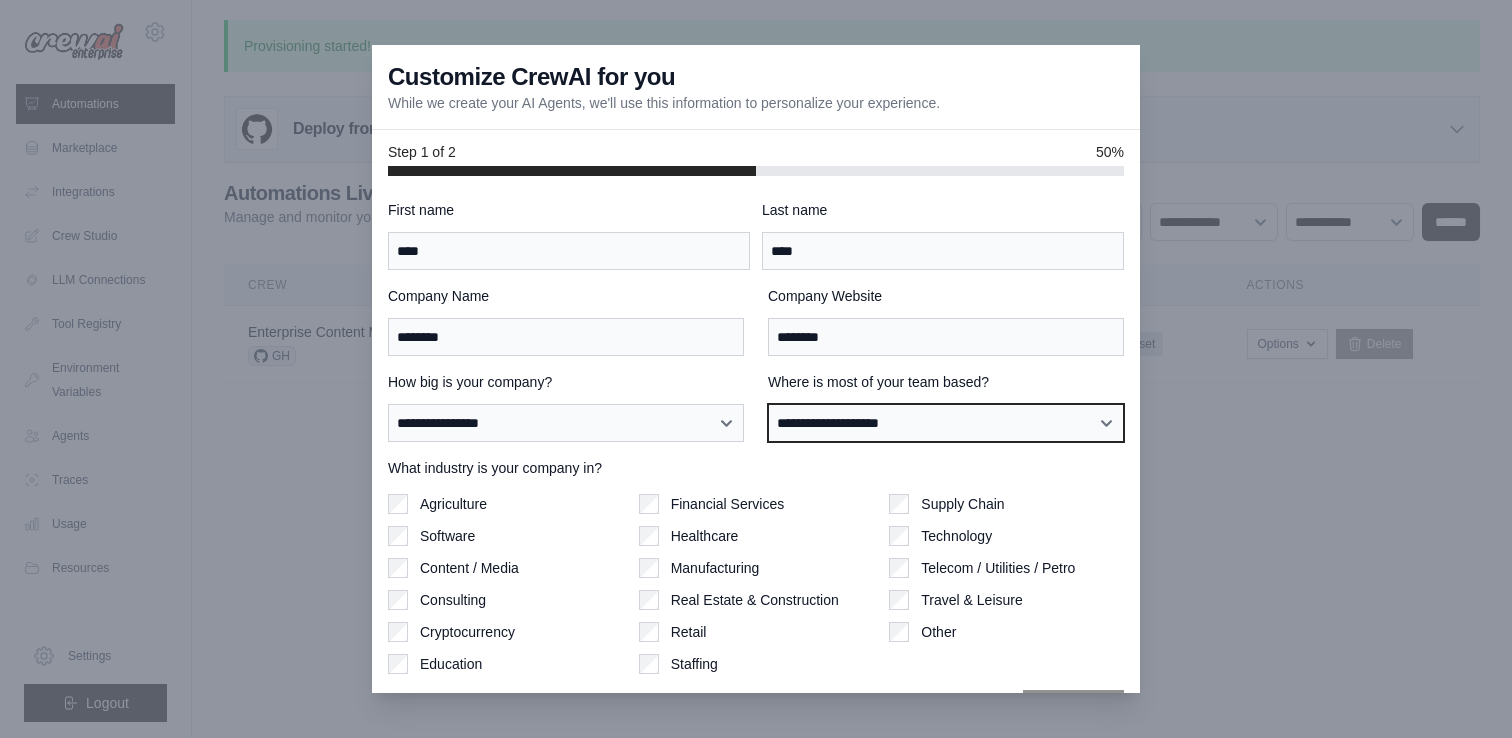 click on "**********" at bounding box center (946, 423) 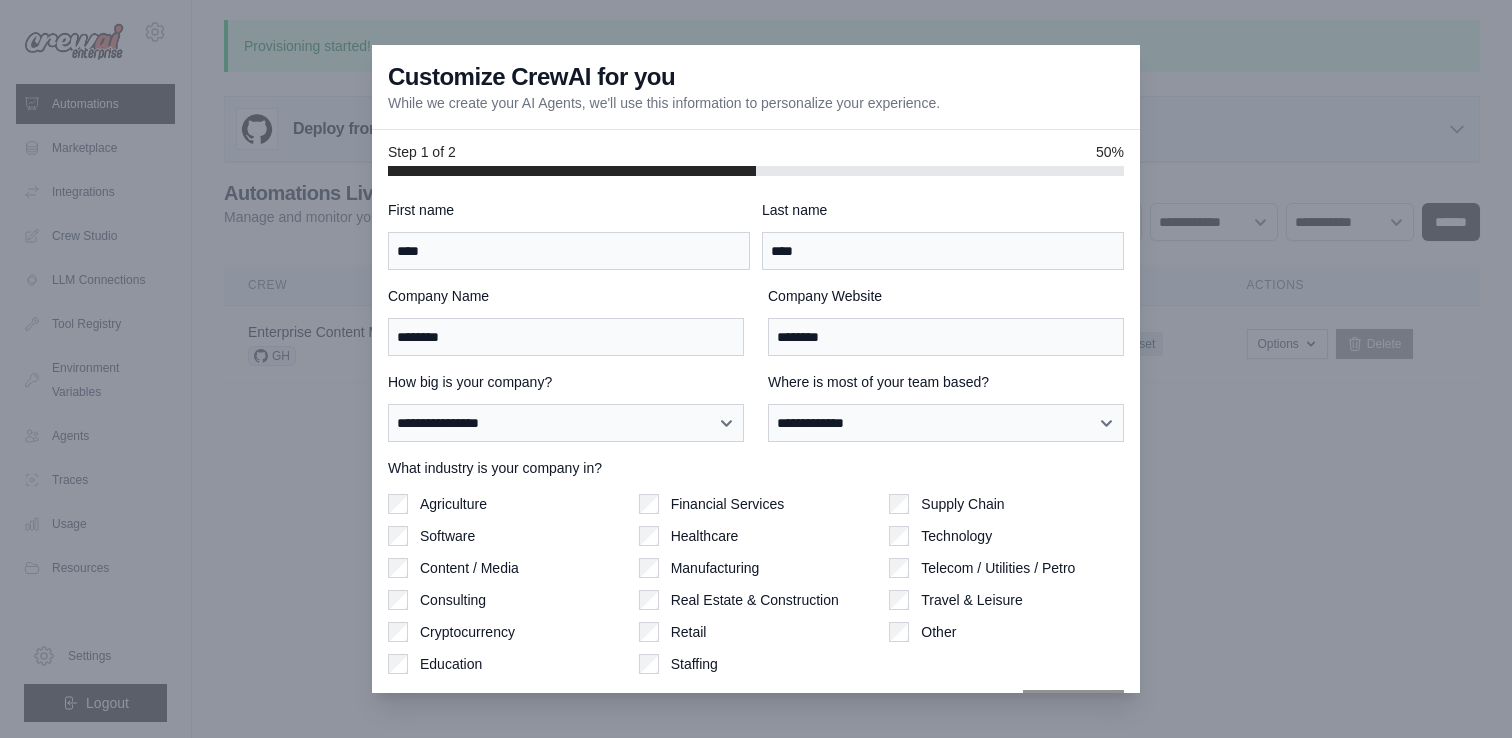 click on "Agriculture
Software
Content / Media
Consulting
Cryptocurrency
Education
Financial Services
Healthcare Manufacturing" at bounding box center (756, 584) 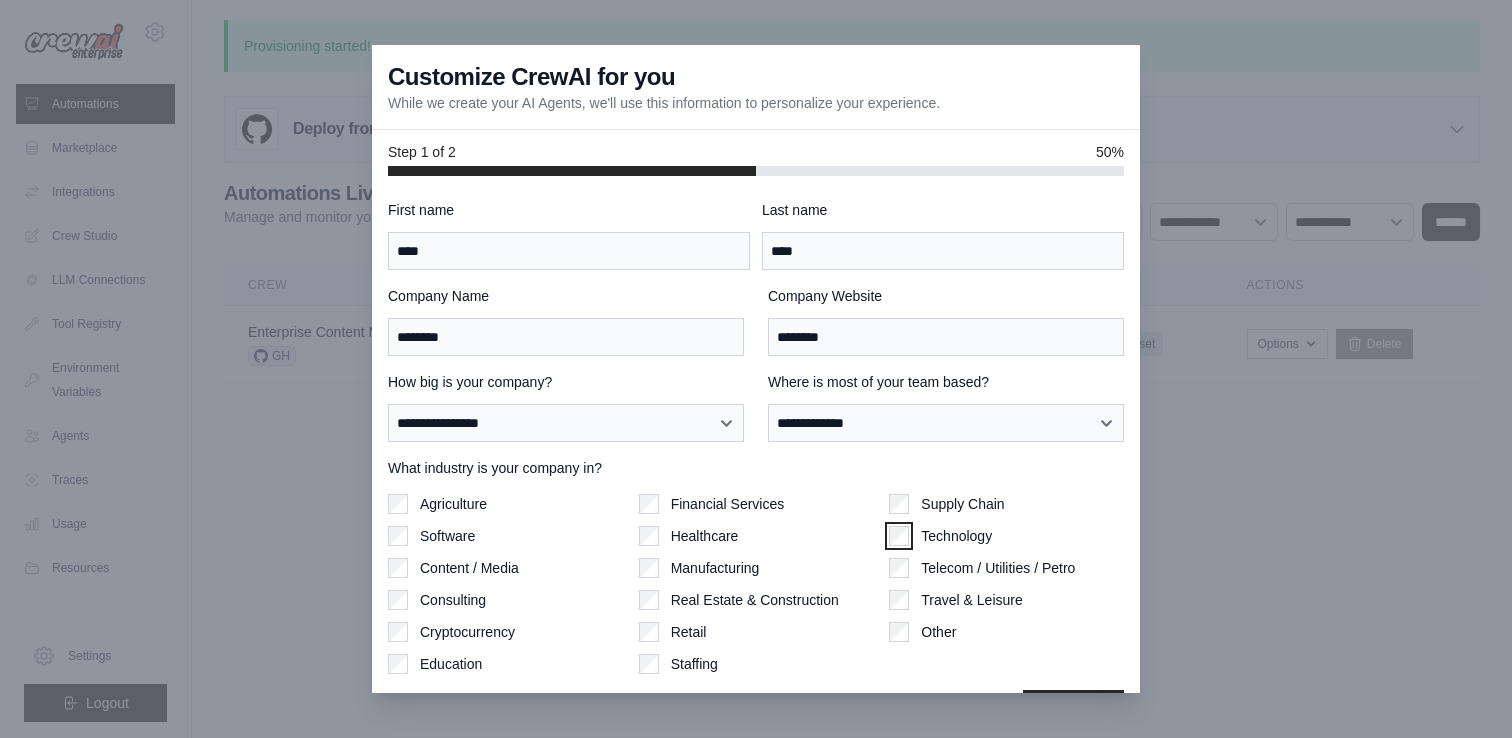 scroll, scrollTop: 57, scrollLeft: 0, axis: vertical 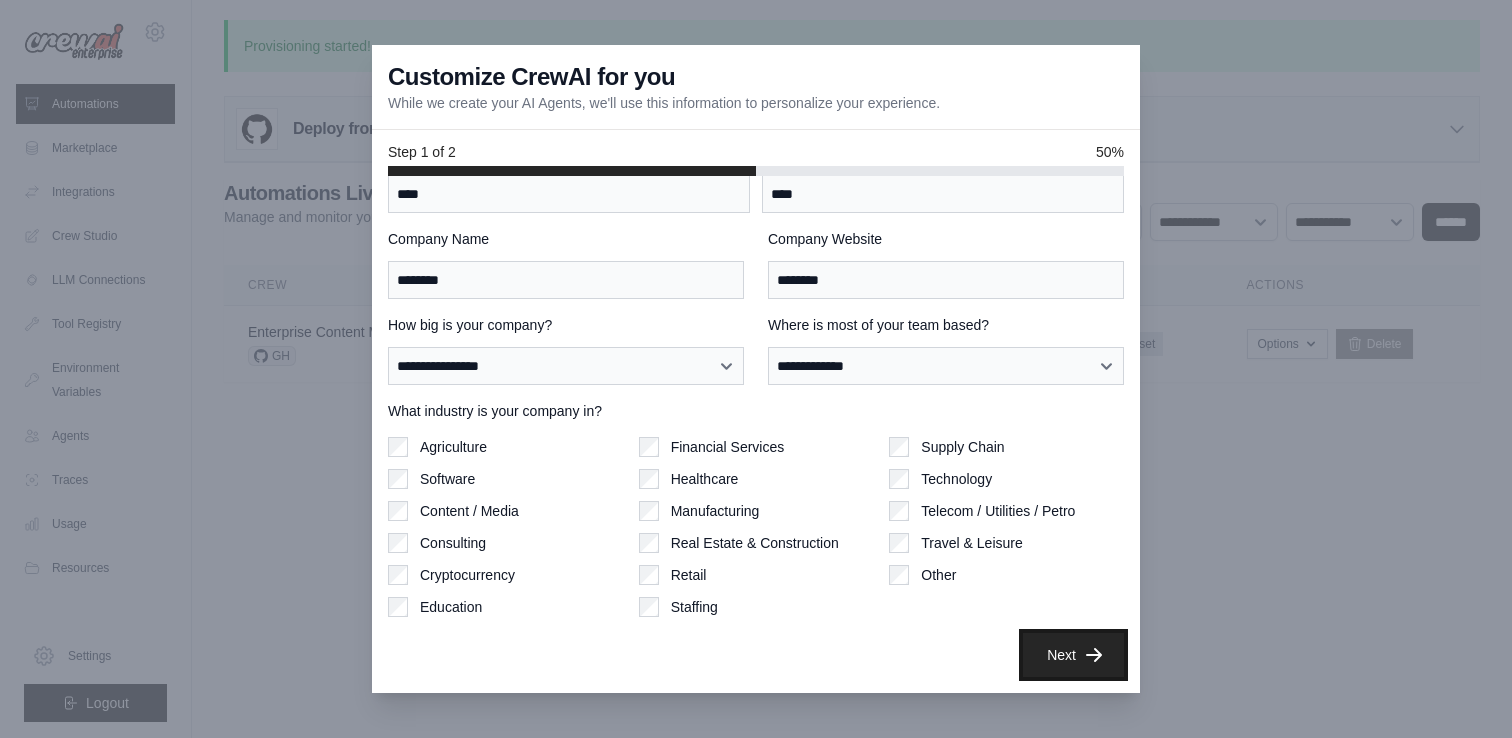 click on "Next" at bounding box center (1073, 655) 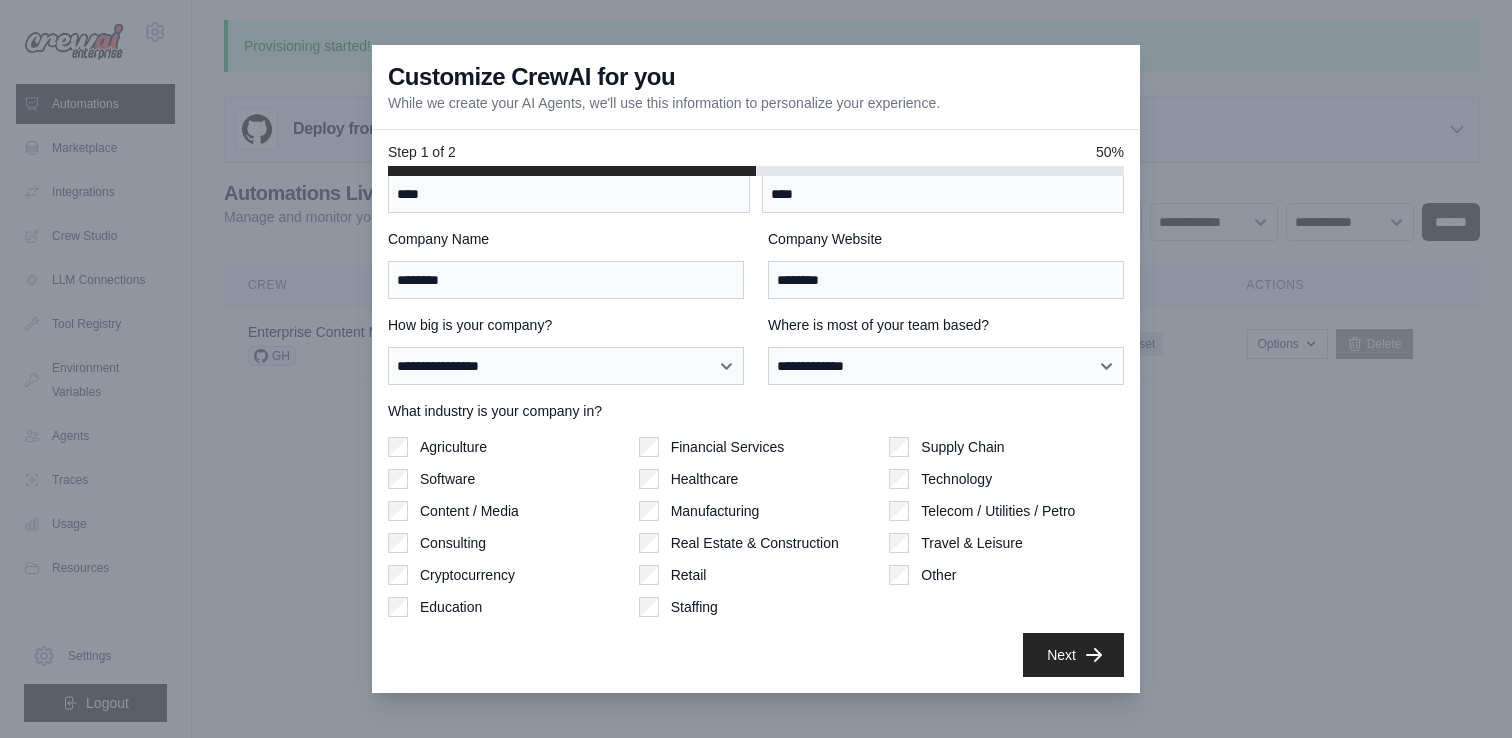 scroll, scrollTop: 0, scrollLeft: 0, axis: both 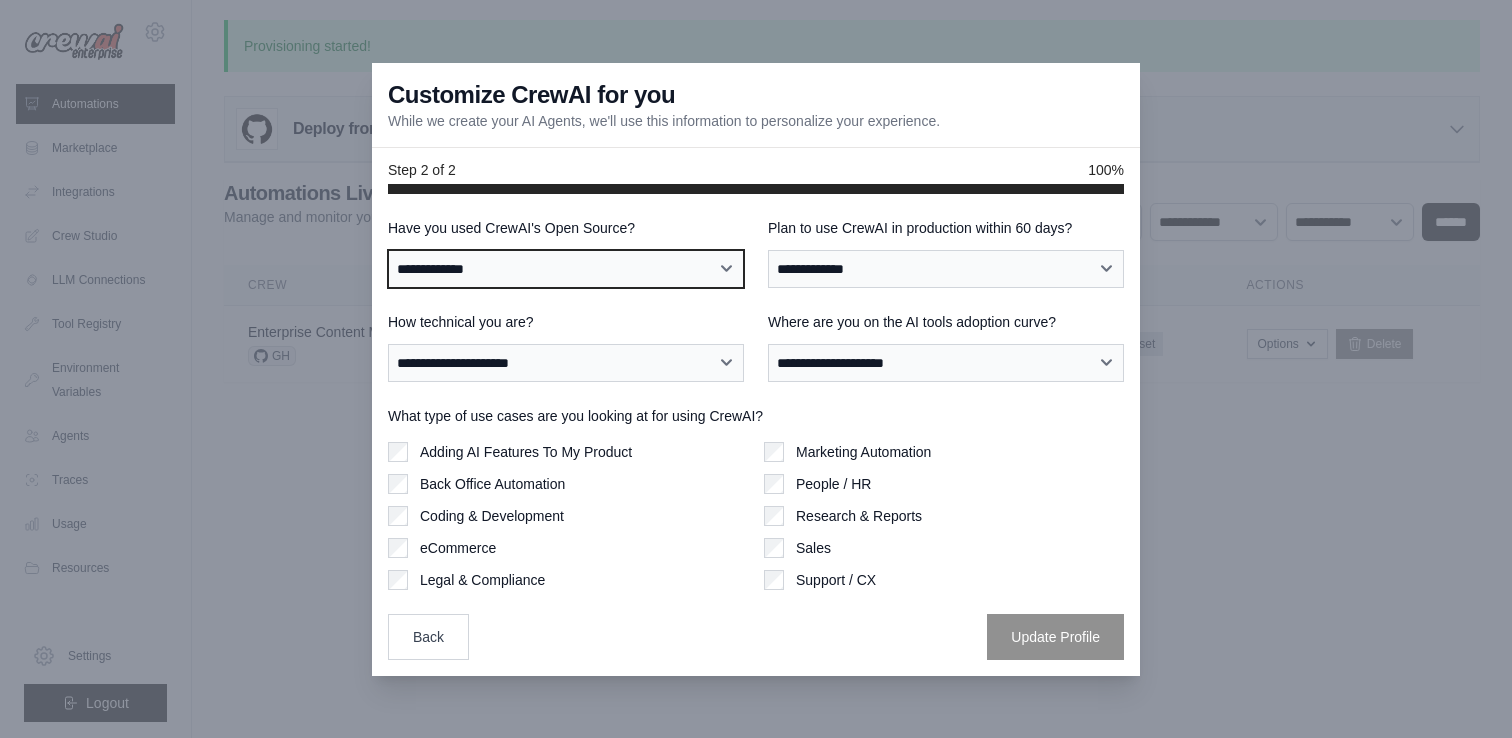click on "**********" at bounding box center (566, 269) 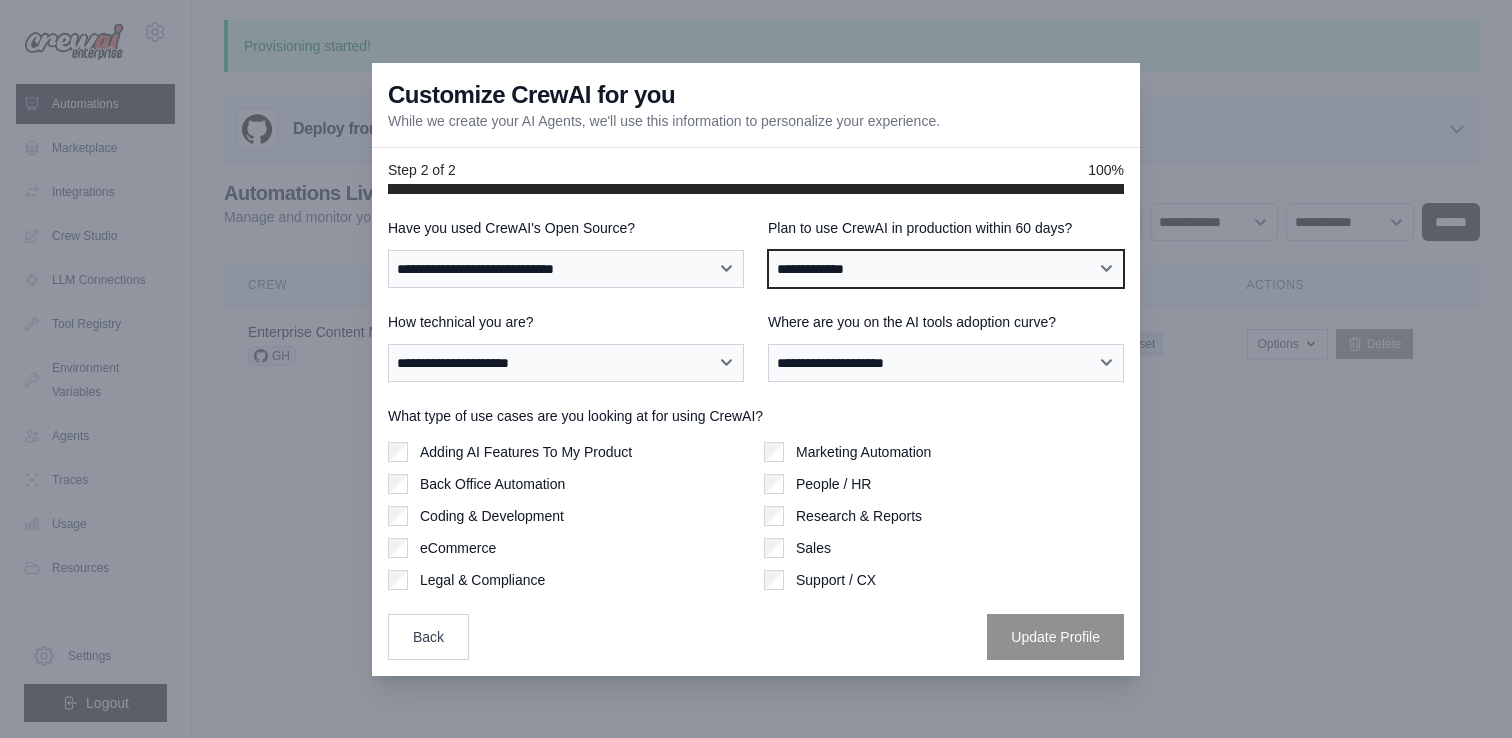 click on "**********" at bounding box center [946, 269] 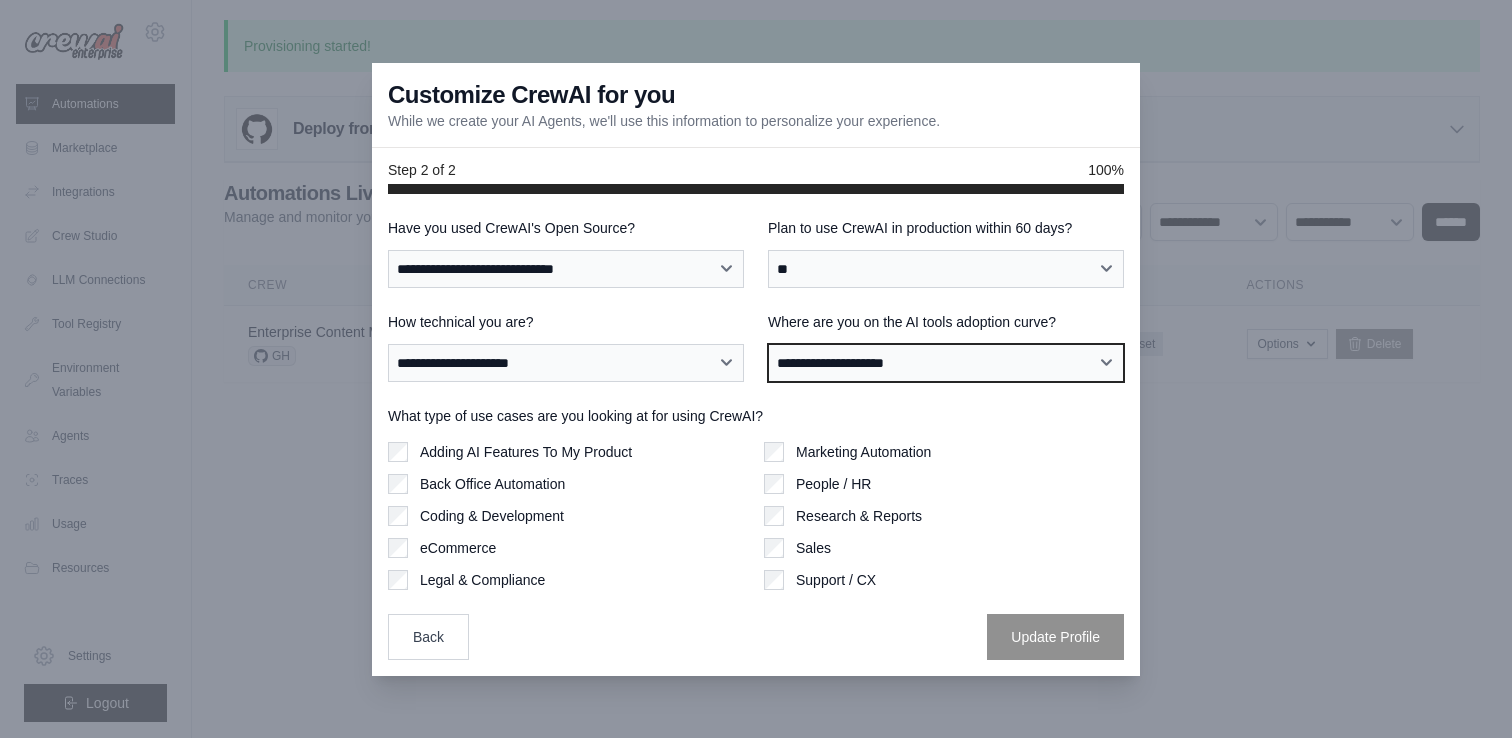 click on "**********" at bounding box center (946, 363) 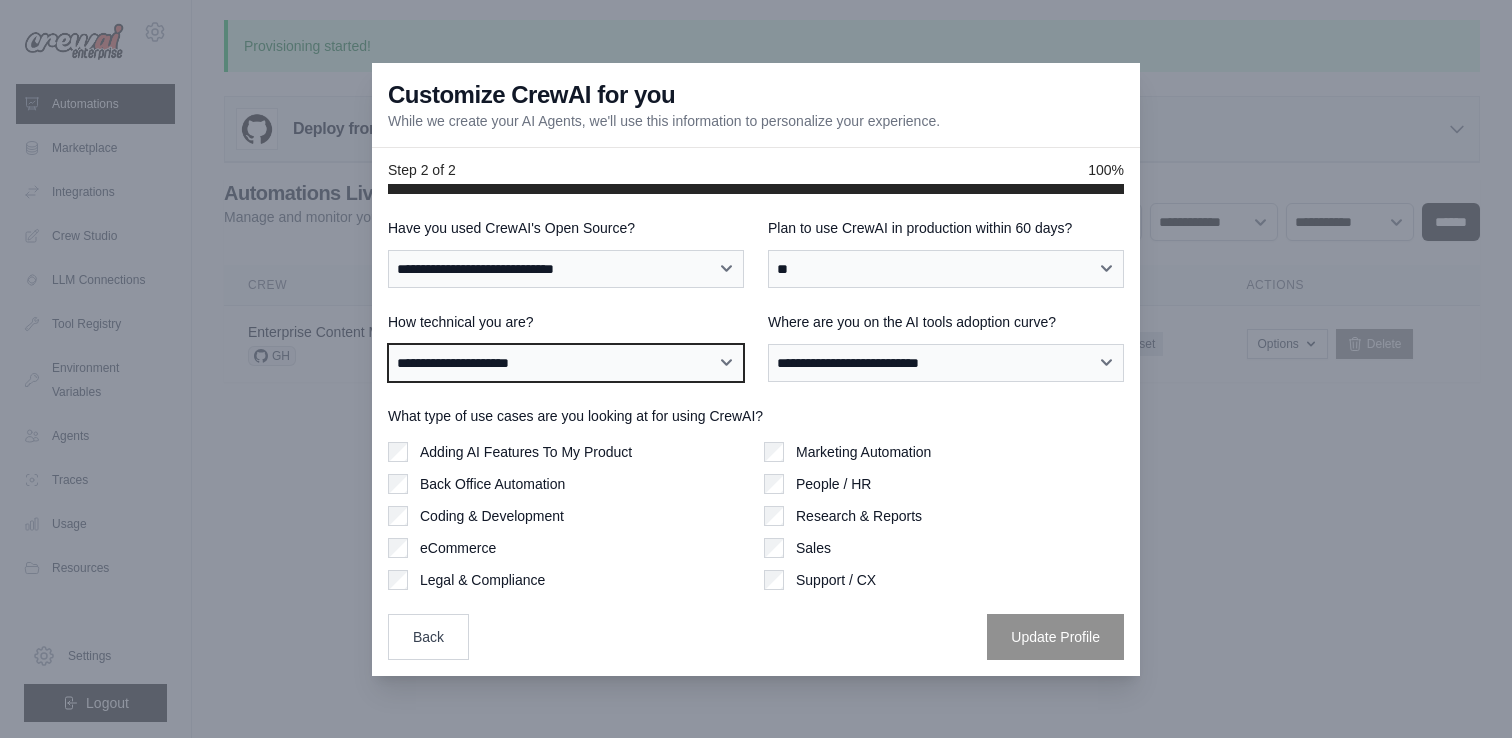 click on "**********" at bounding box center (566, 363) 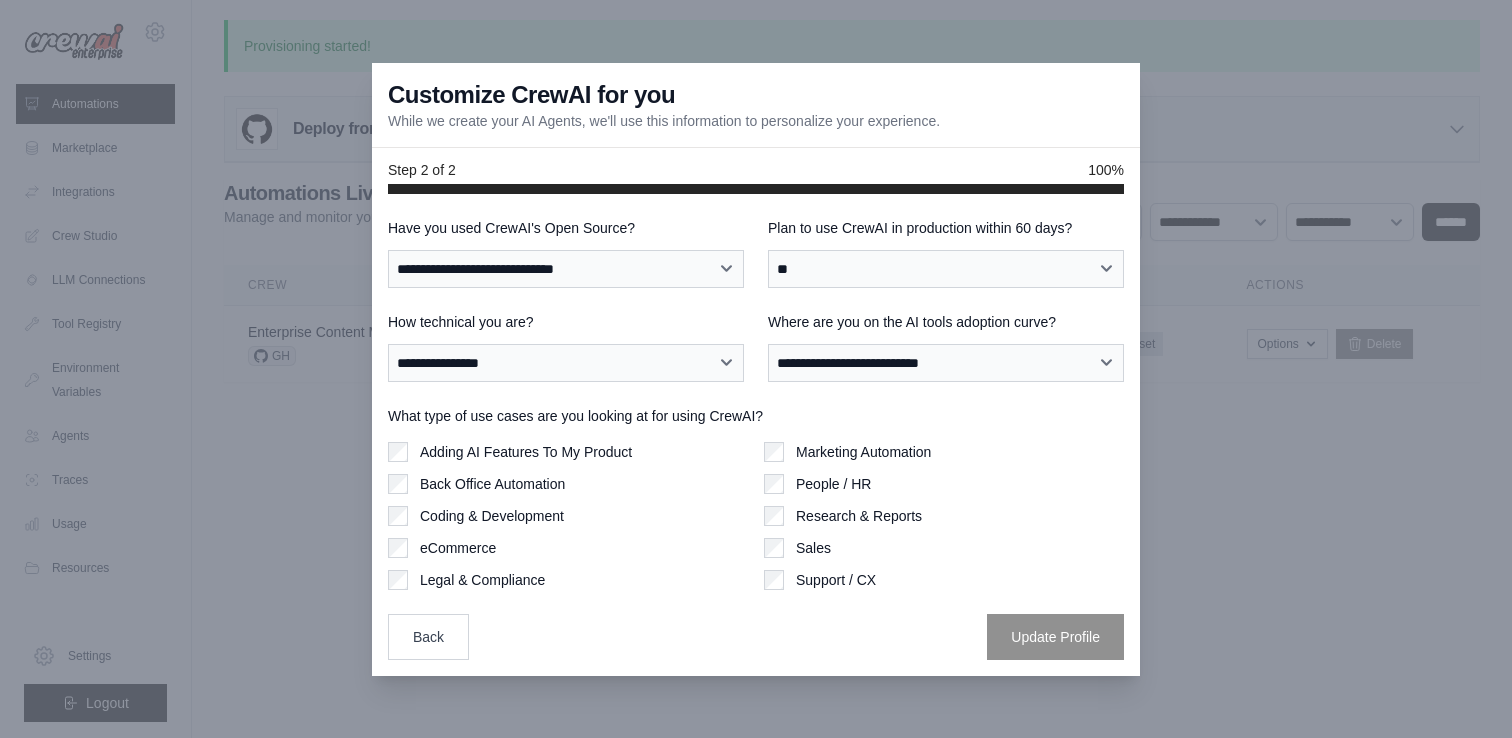 click on "Back Office Automation" at bounding box center (492, 484) 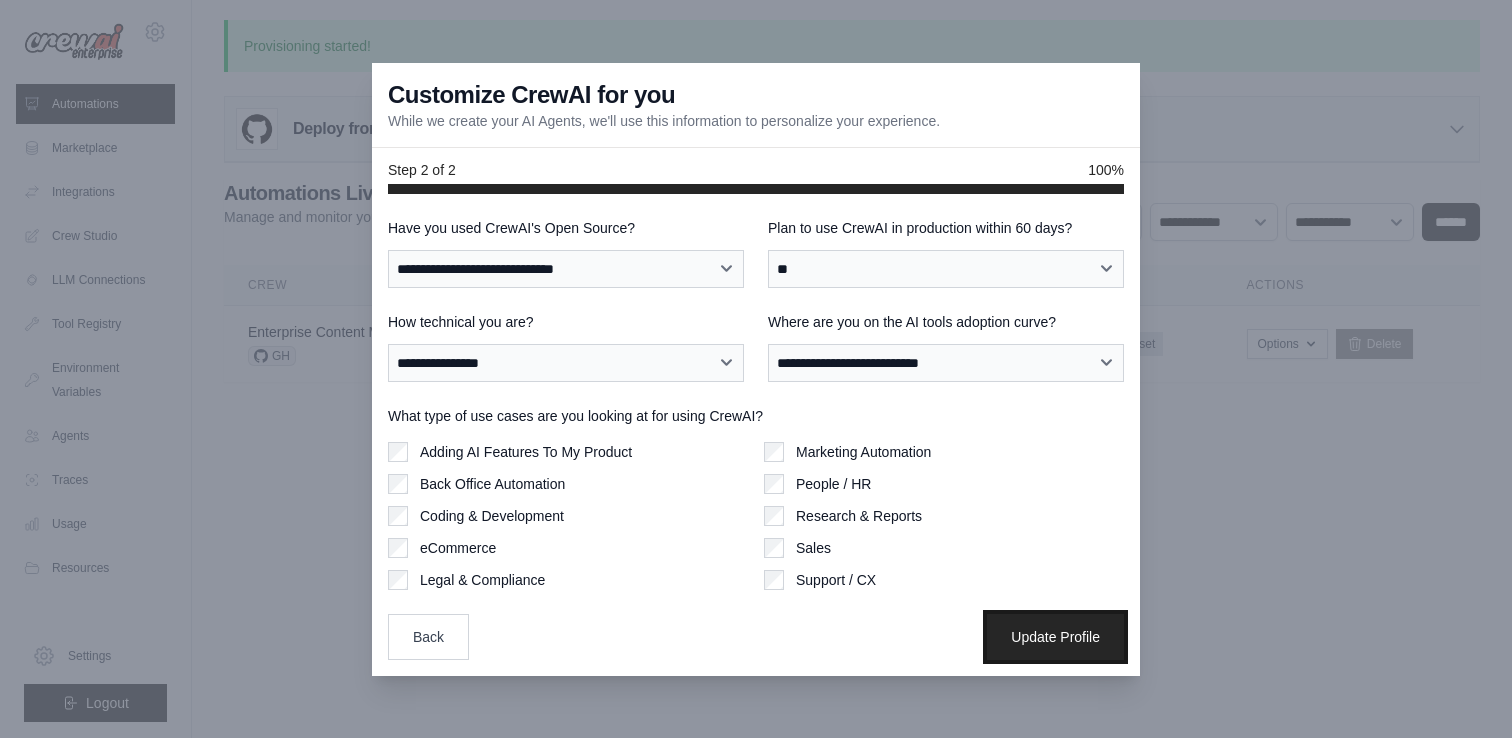 click on "Update Profile" at bounding box center [1055, 637] 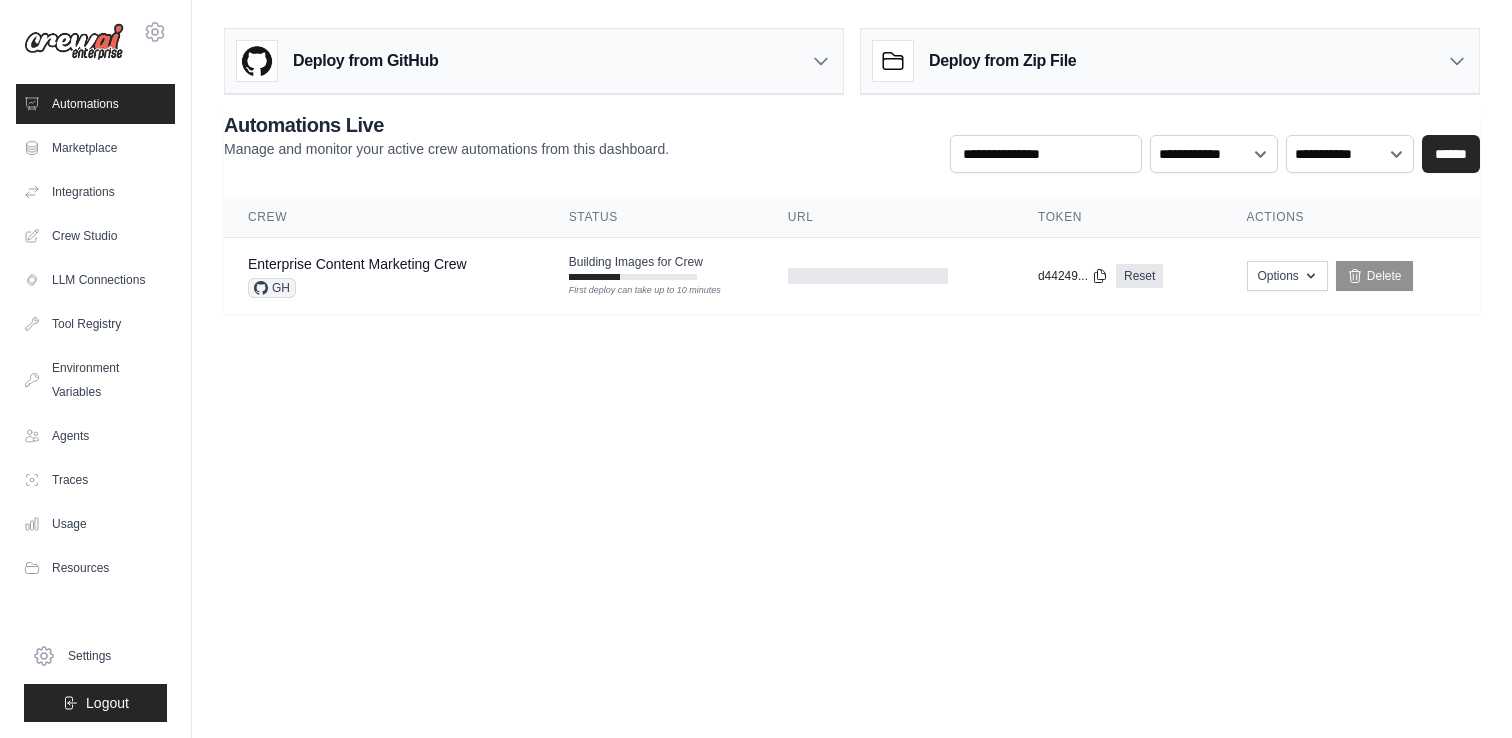 scroll, scrollTop: 0, scrollLeft: 0, axis: both 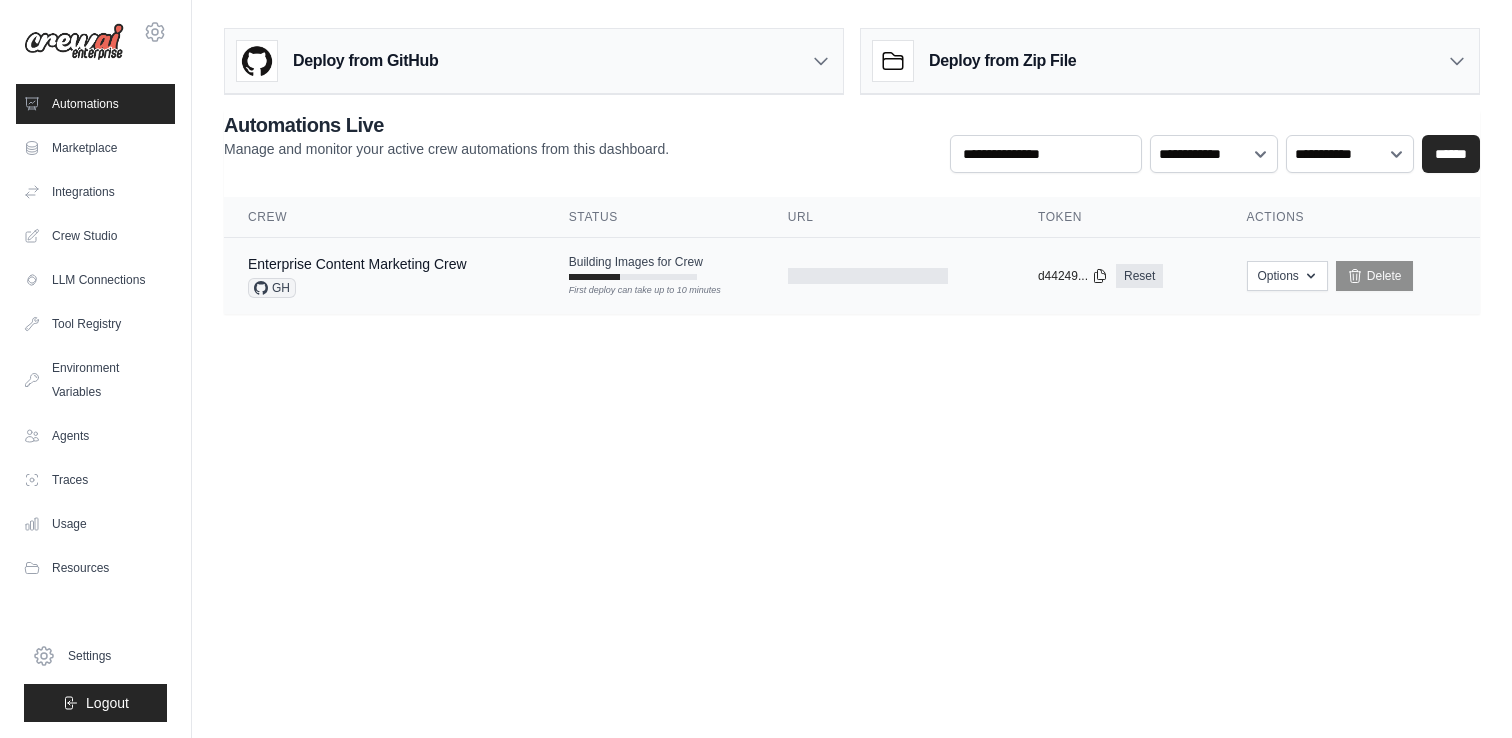 click 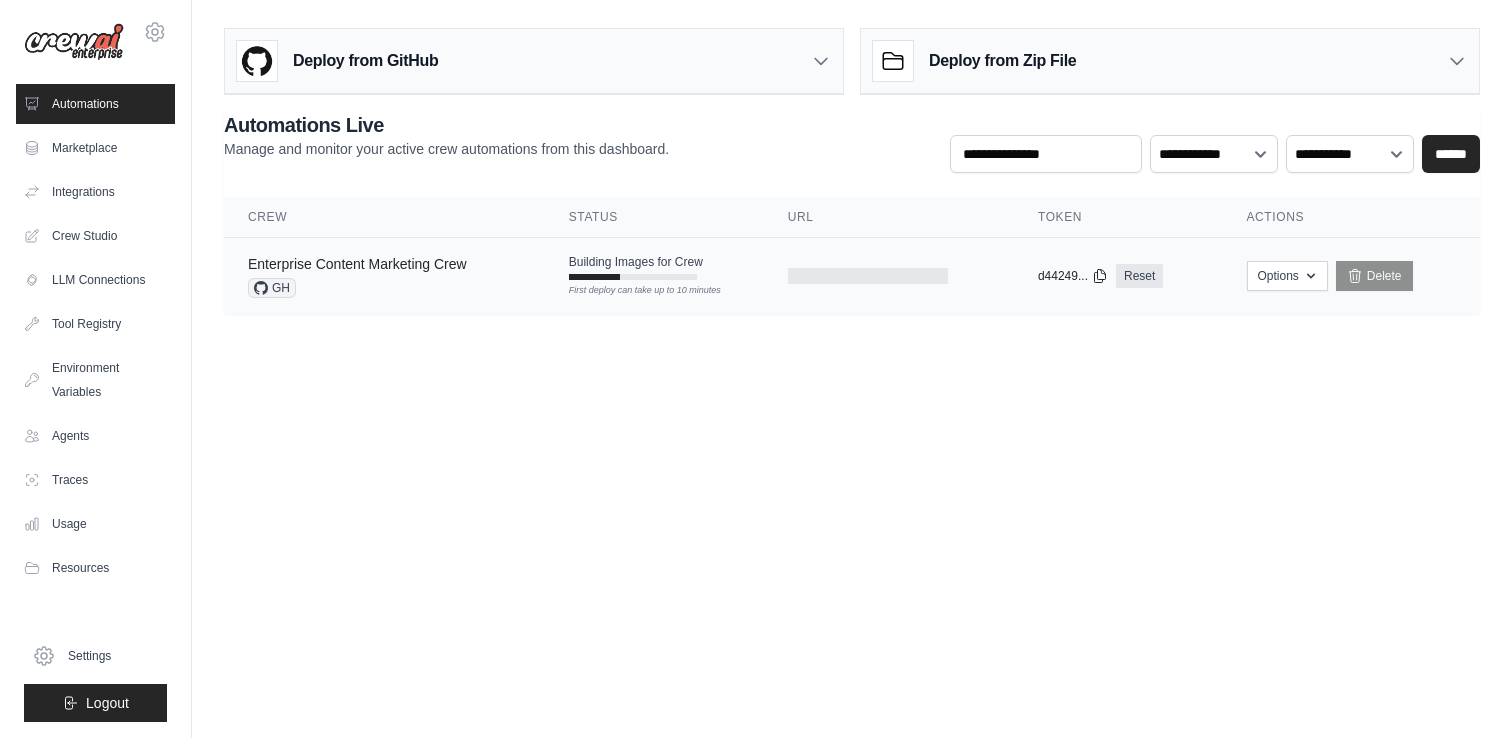 click on "Enterprise Content Marketing Crew" at bounding box center [357, 264] 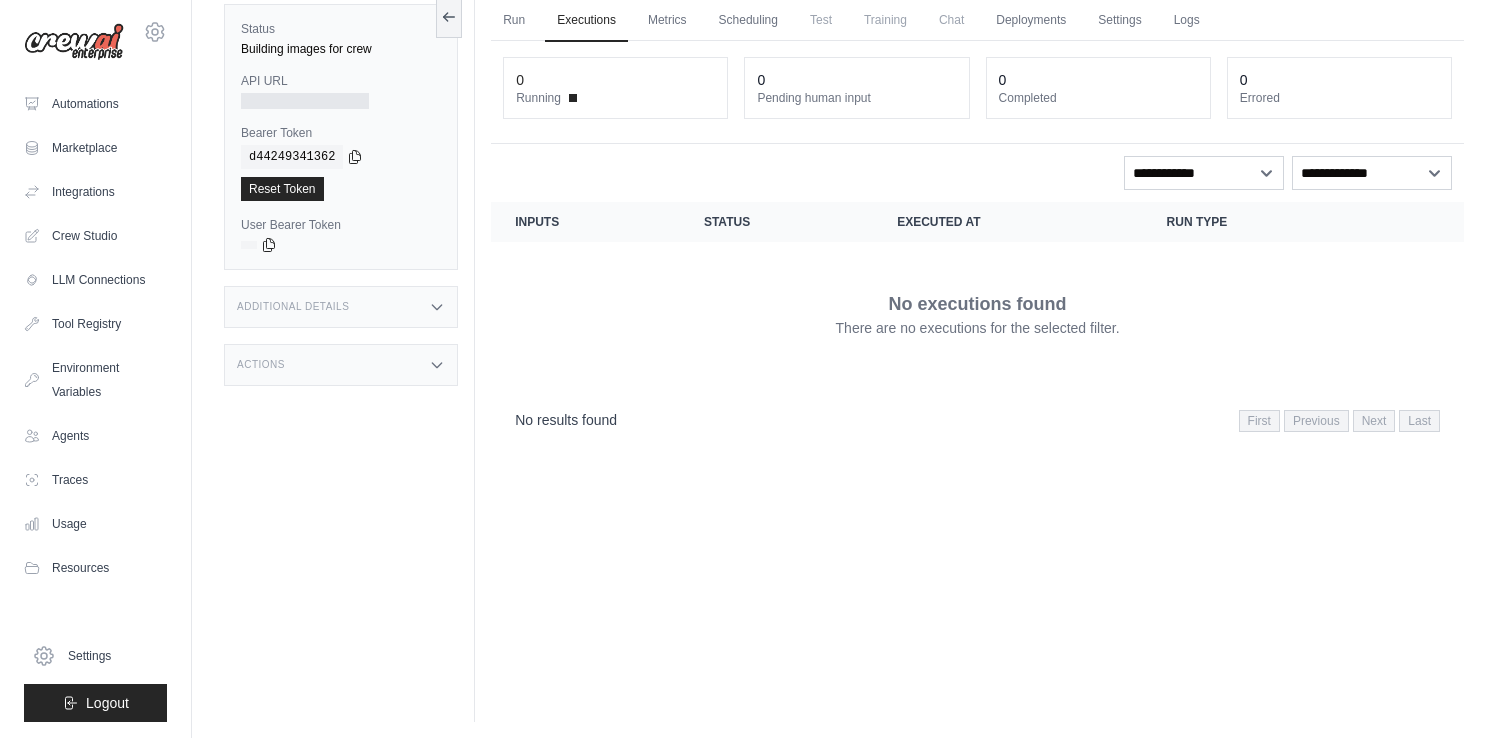 scroll, scrollTop: 0, scrollLeft: 0, axis: both 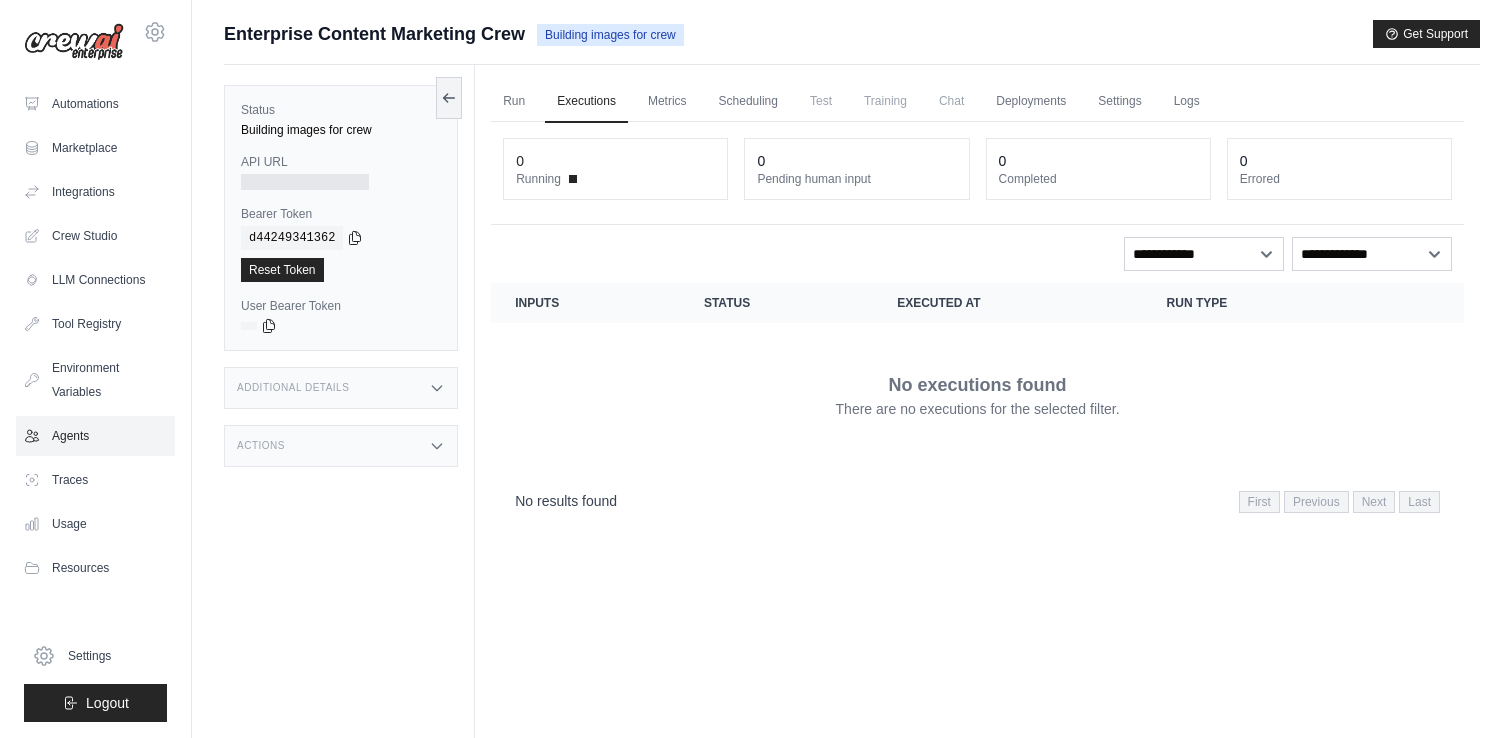 click on "Agents" at bounding box center [95, 436] 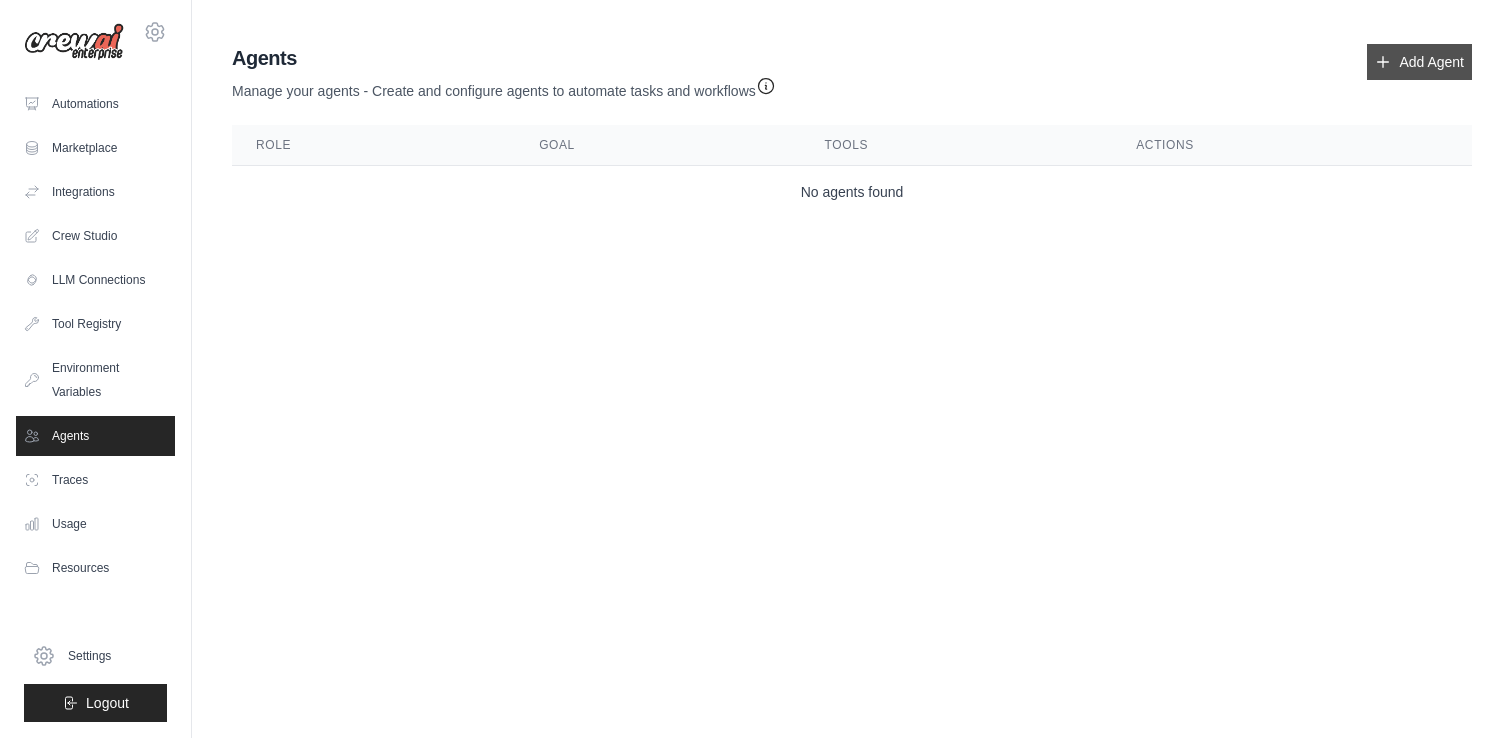 click on "Add Agent" at bounding box center [1419, 62] 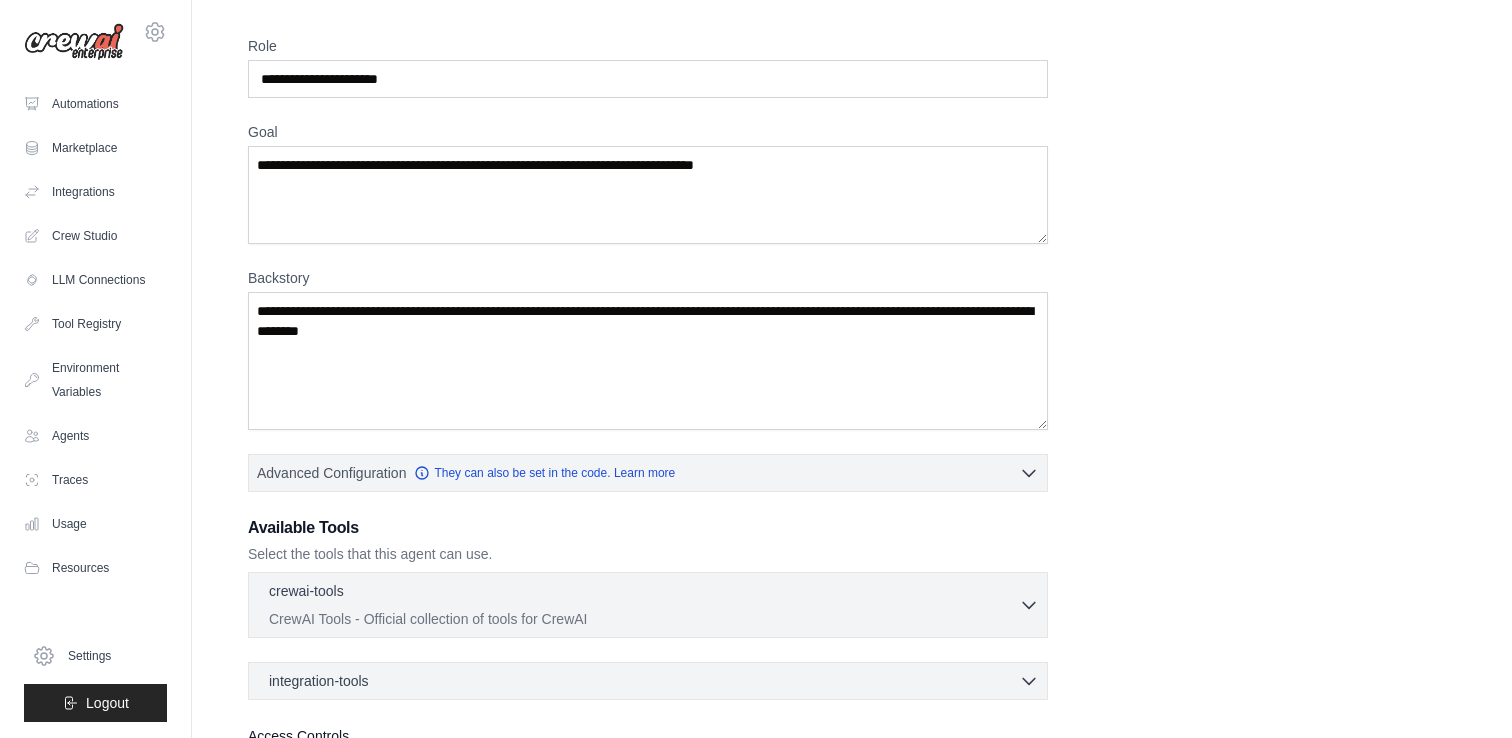 scroll, scrollTop: 63, scrollLeft: 0, axis: vertical 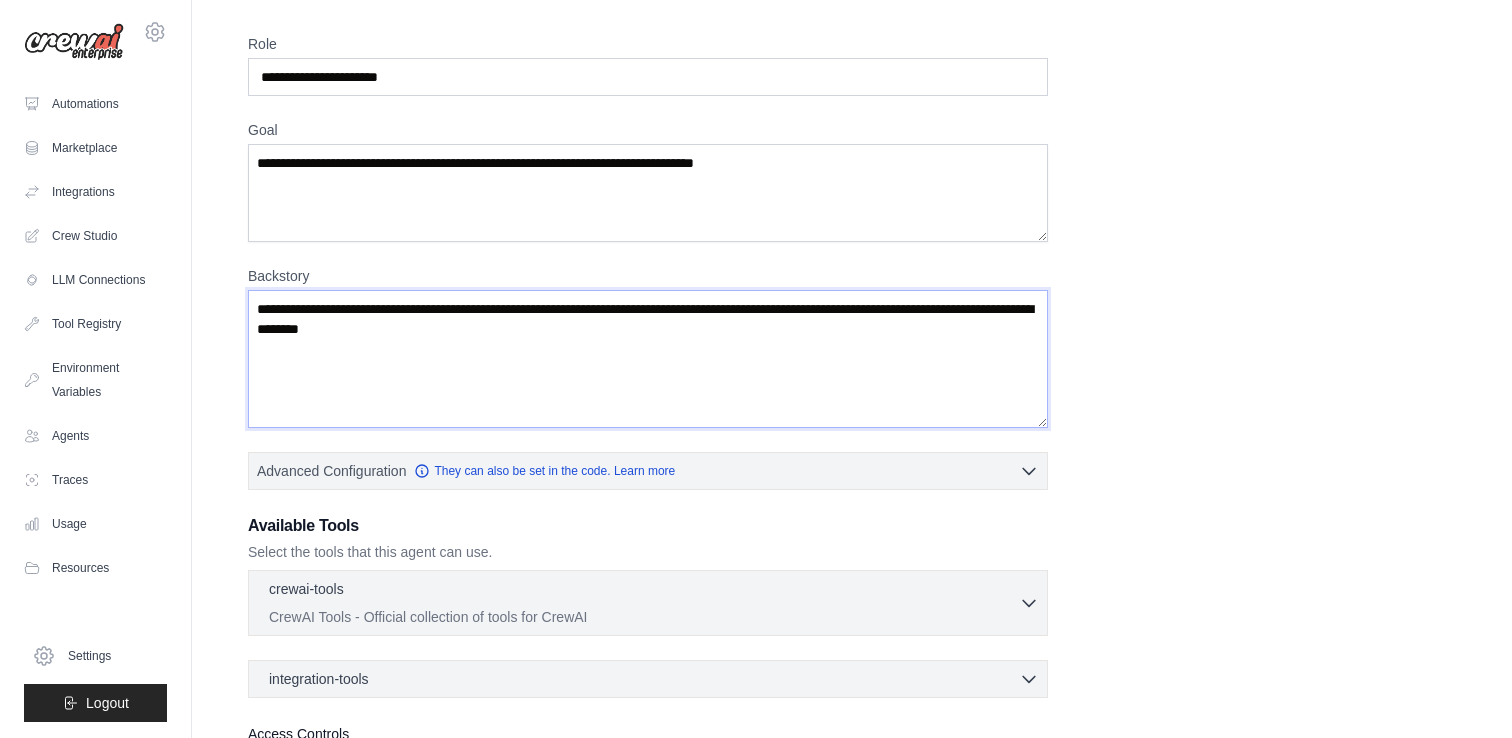 click on "Backstory" at bounding box center (648, 359) 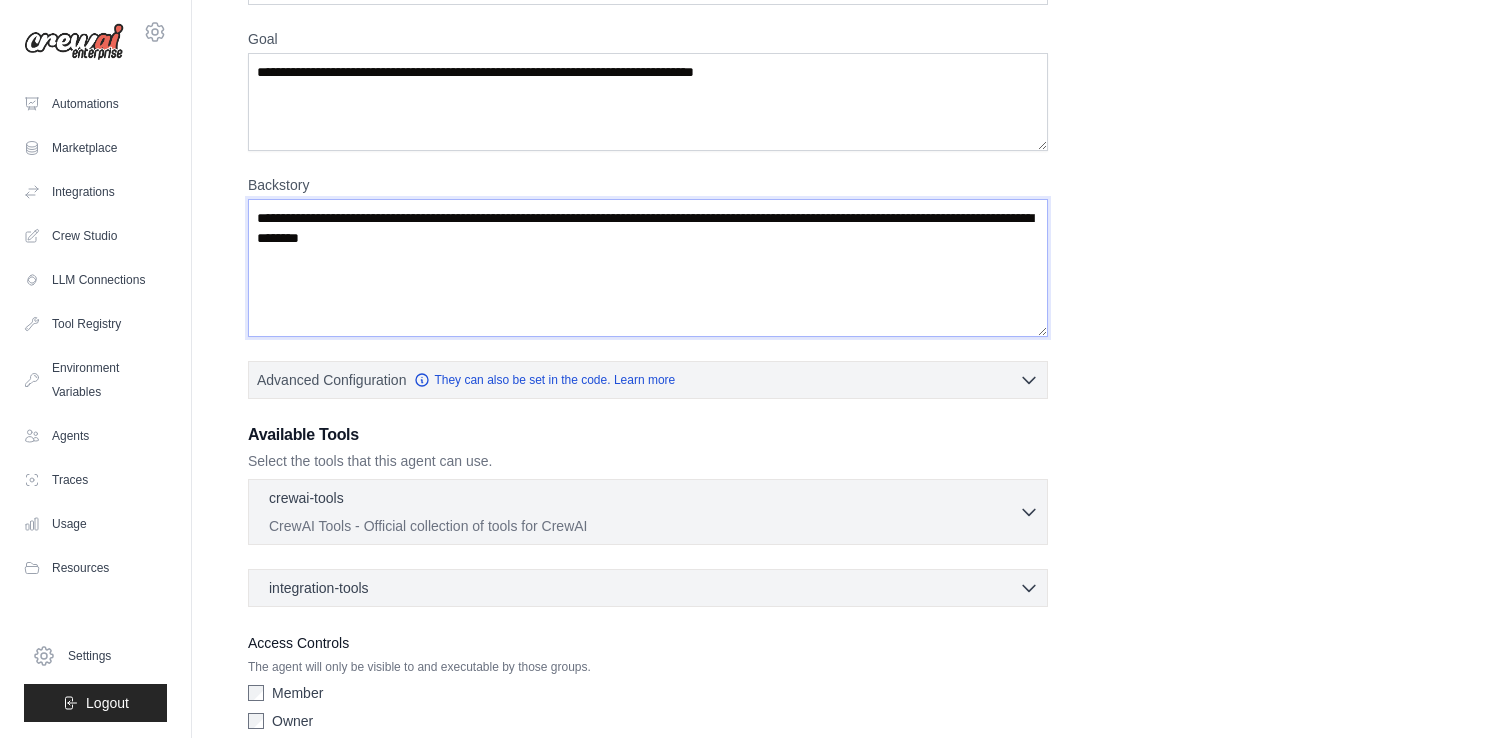 scroll, scrollTop: 155, scrollLeft: 0, axis: vertical 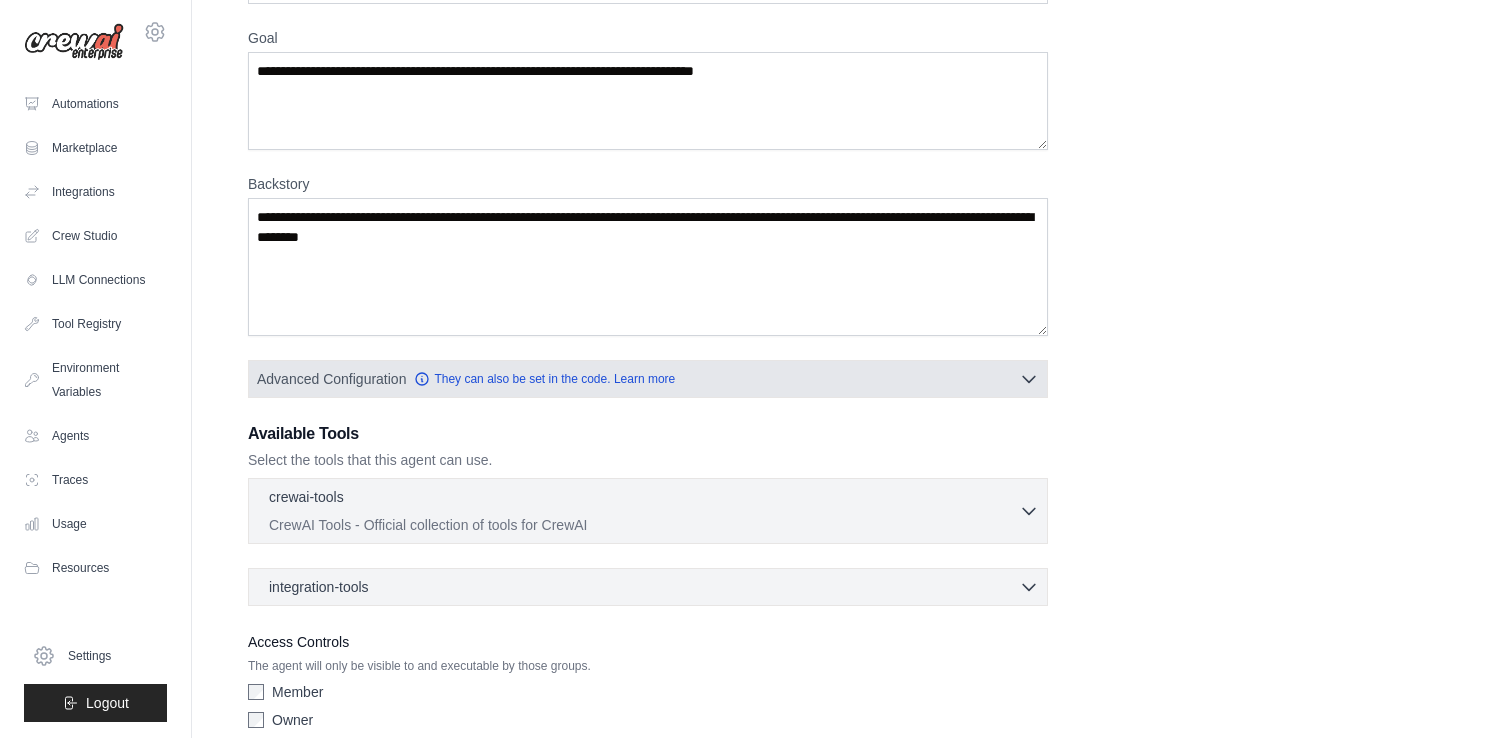 click 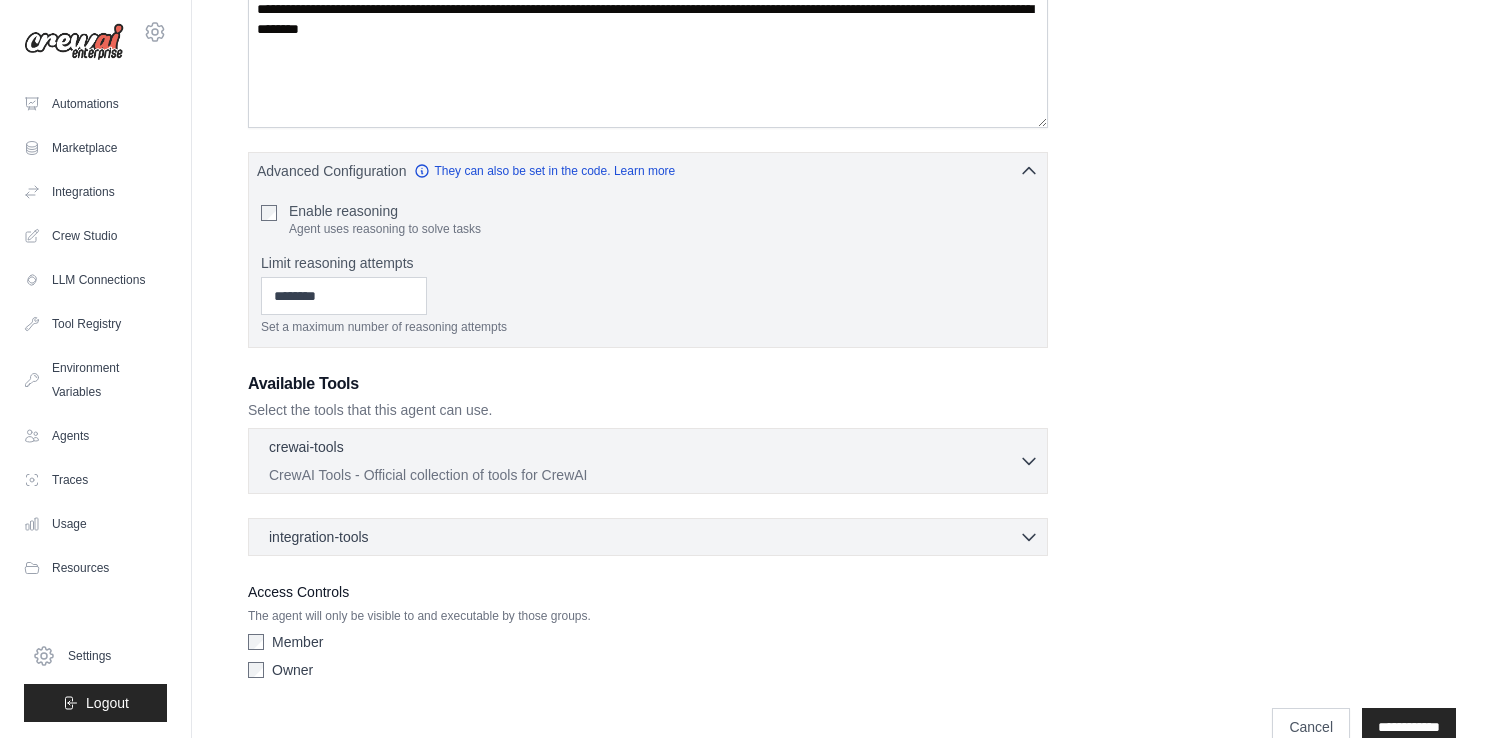 scroll, scrollTop: 403, scrollLeft: 0, axis: vertical 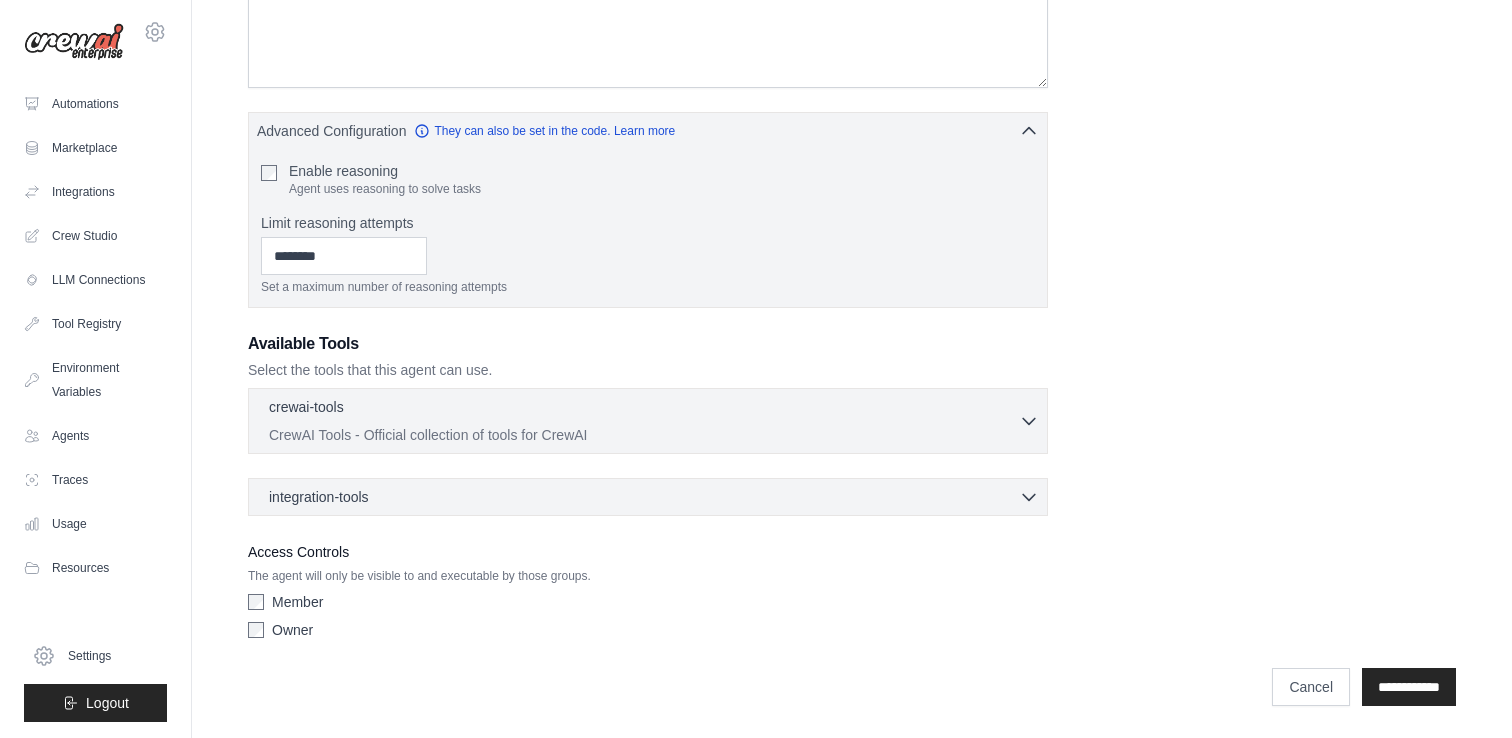 click 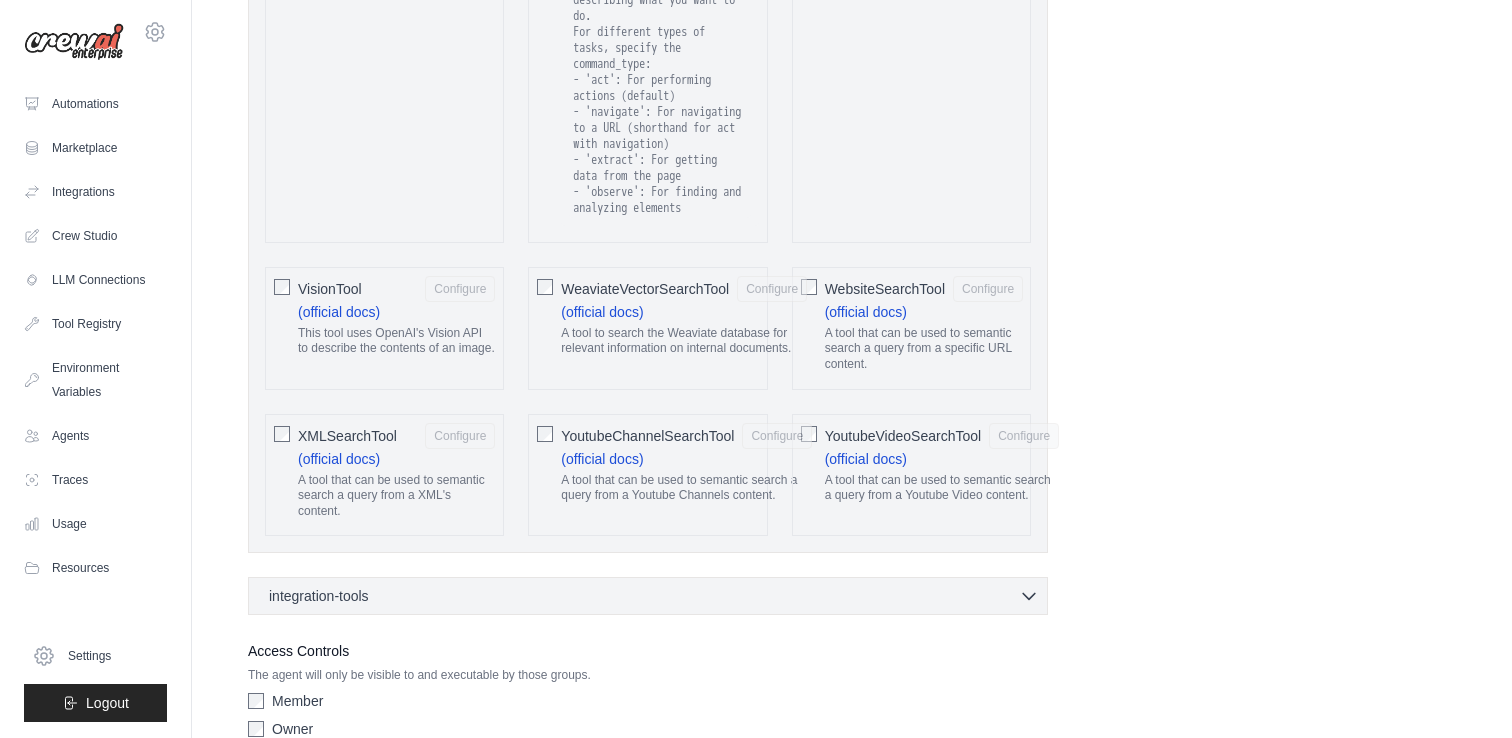 scroll, scrollTop: 4242, scrollLeft: 0, axis: vertical 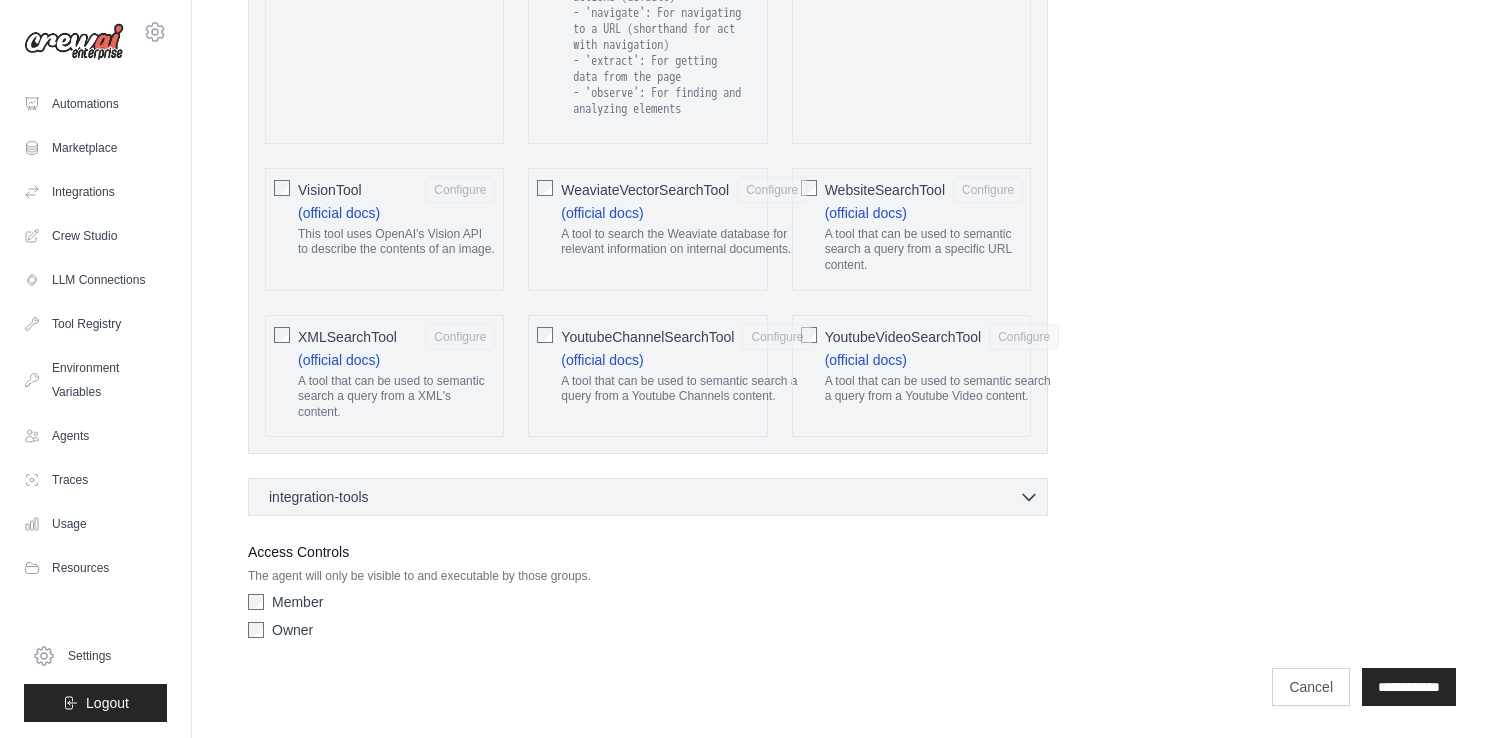 click on "integration-tools
0 selected
Gmail Google Sheets Notion" at bounding box center [648, 497] 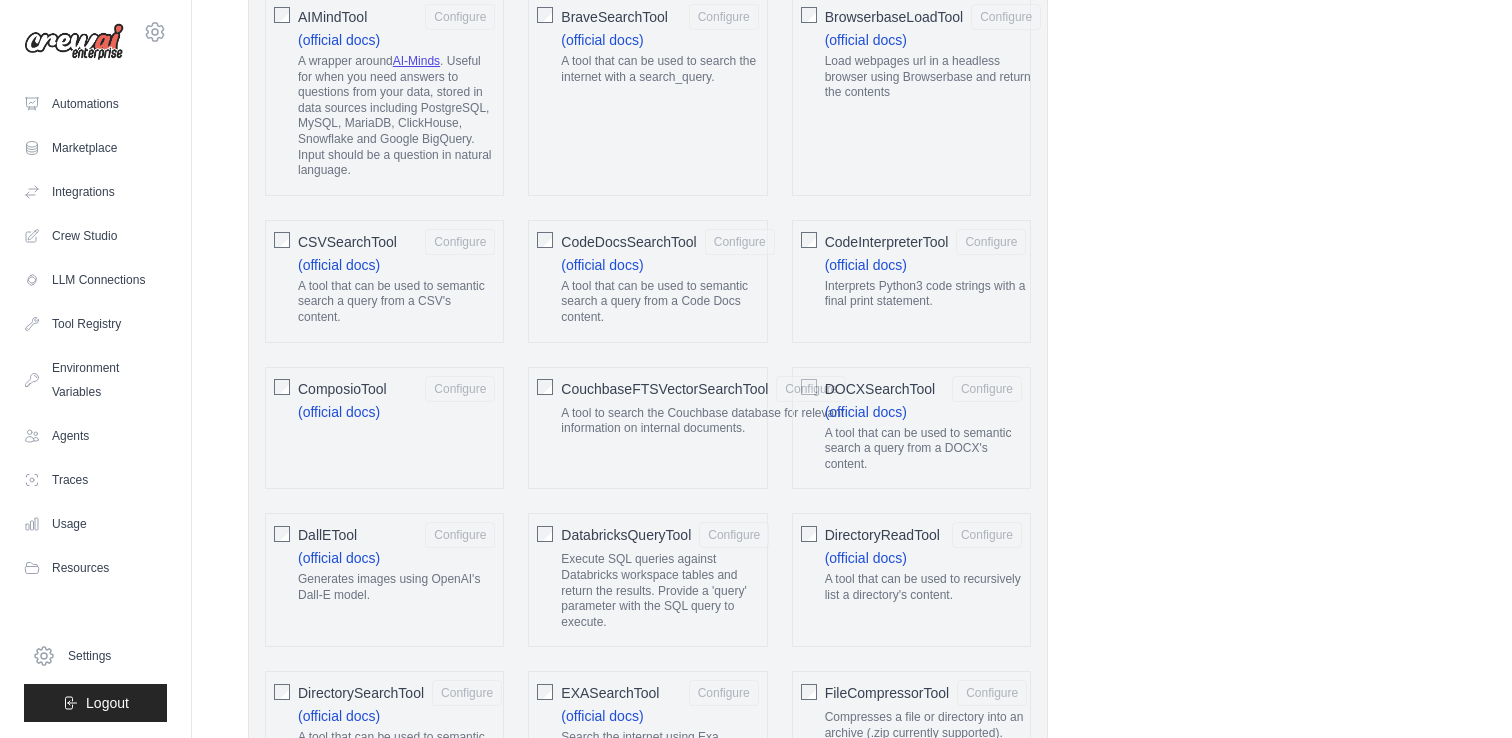 scroll, scrollTop: 0, scrollLeft: 0, axis: both 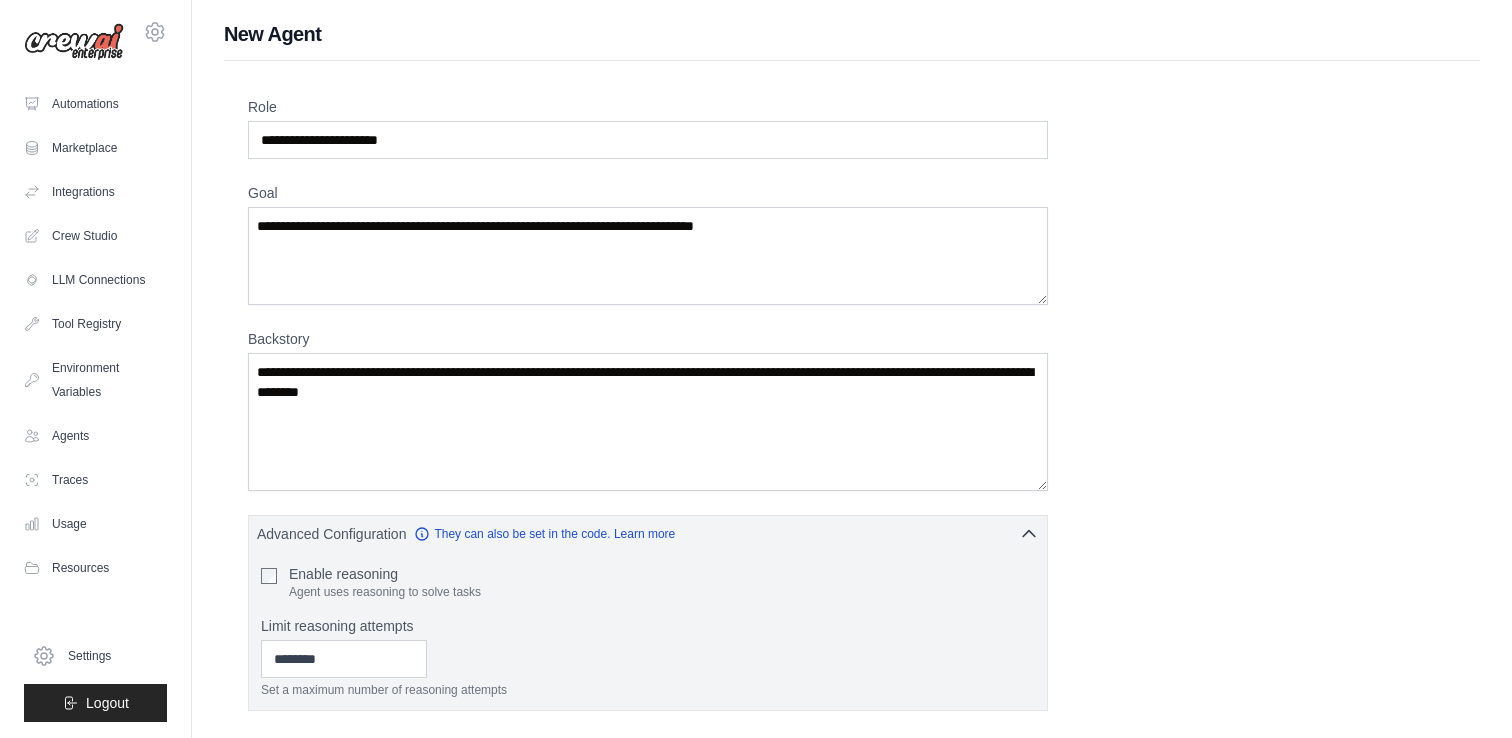 click at bounding box center (74, 42) 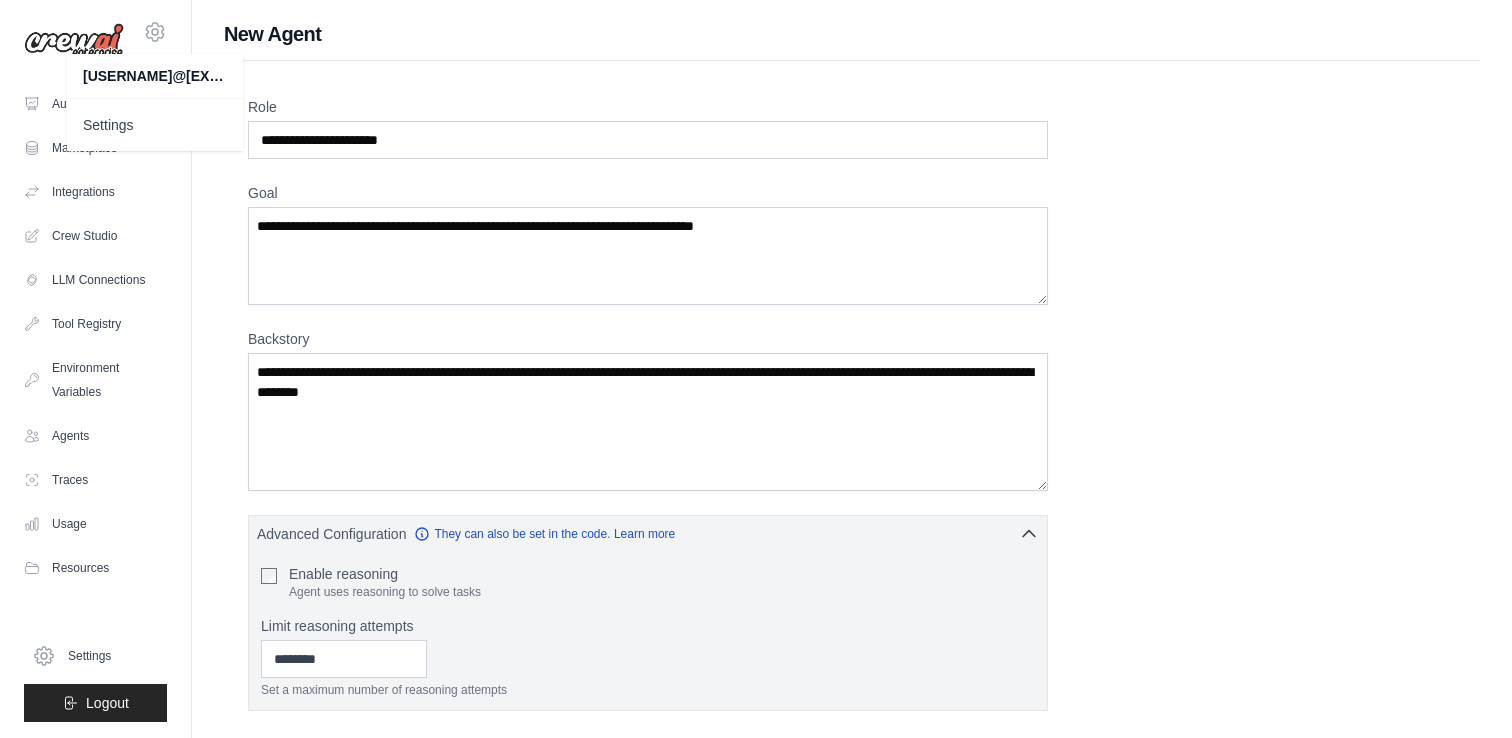 click on "New Agent
Role
Goal
Backstory
Advanced Configuration
They can also be set in the code. Learn more" at bounding box center (852, 2746) 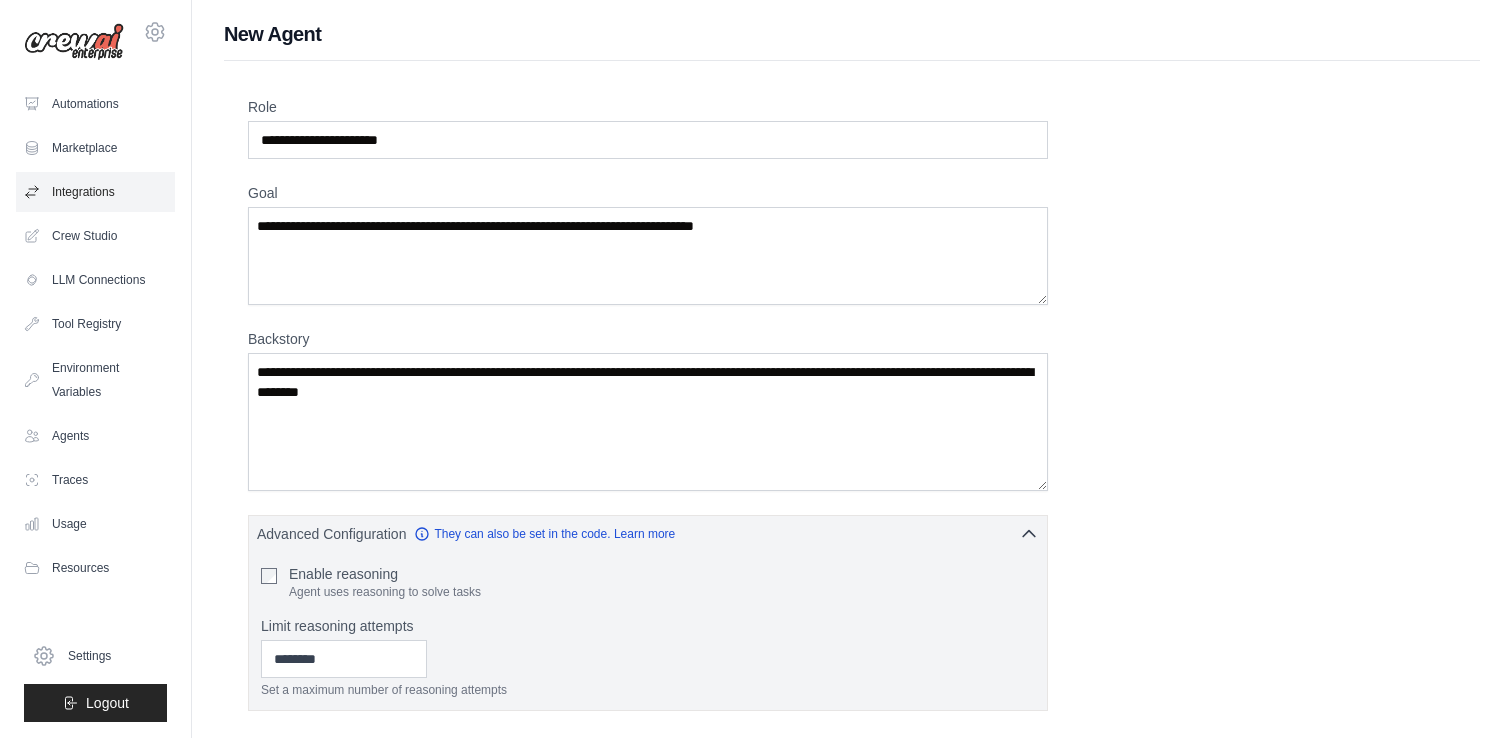 click on "Integrations" at bounding box center (95, 192) 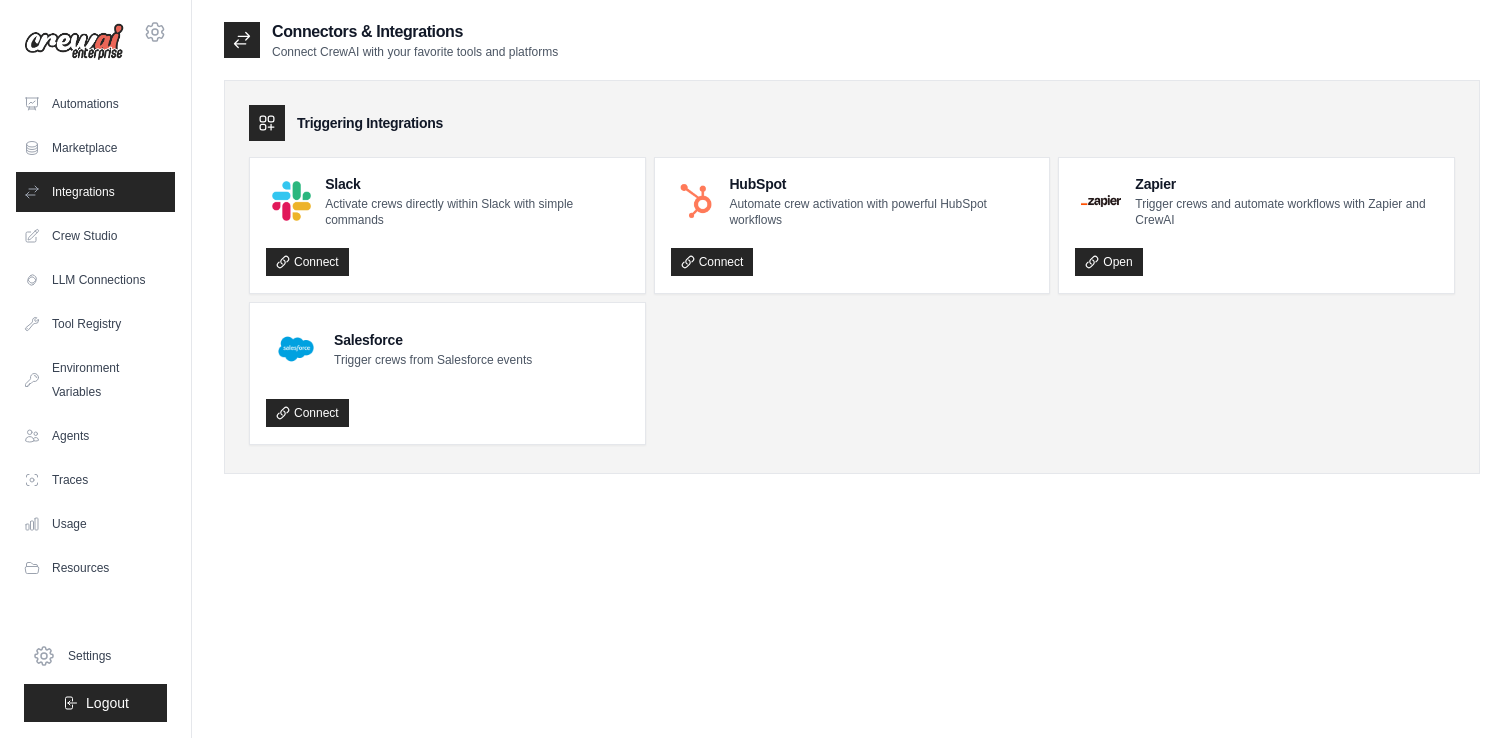 click on "Slack
Activate crews directly within Slack with simple commands
Connect
HubSpot
Automate crew activation with powerful HubSpot workflows
Connect
Zapier
Trigger crews and automate workflows with Zapier and CrewAI
Open" at bounding box center (852, 301) 